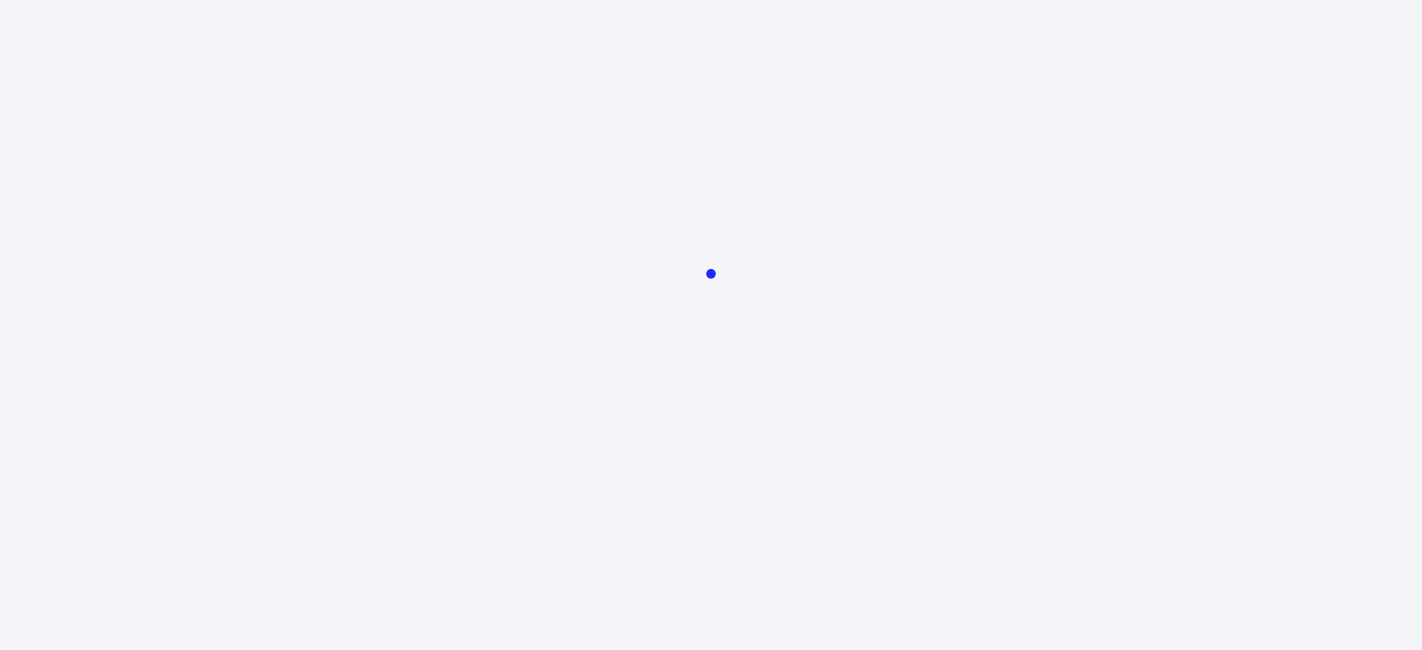 scroll, scrollTop: 0, scrollLeft: 0, axis: both 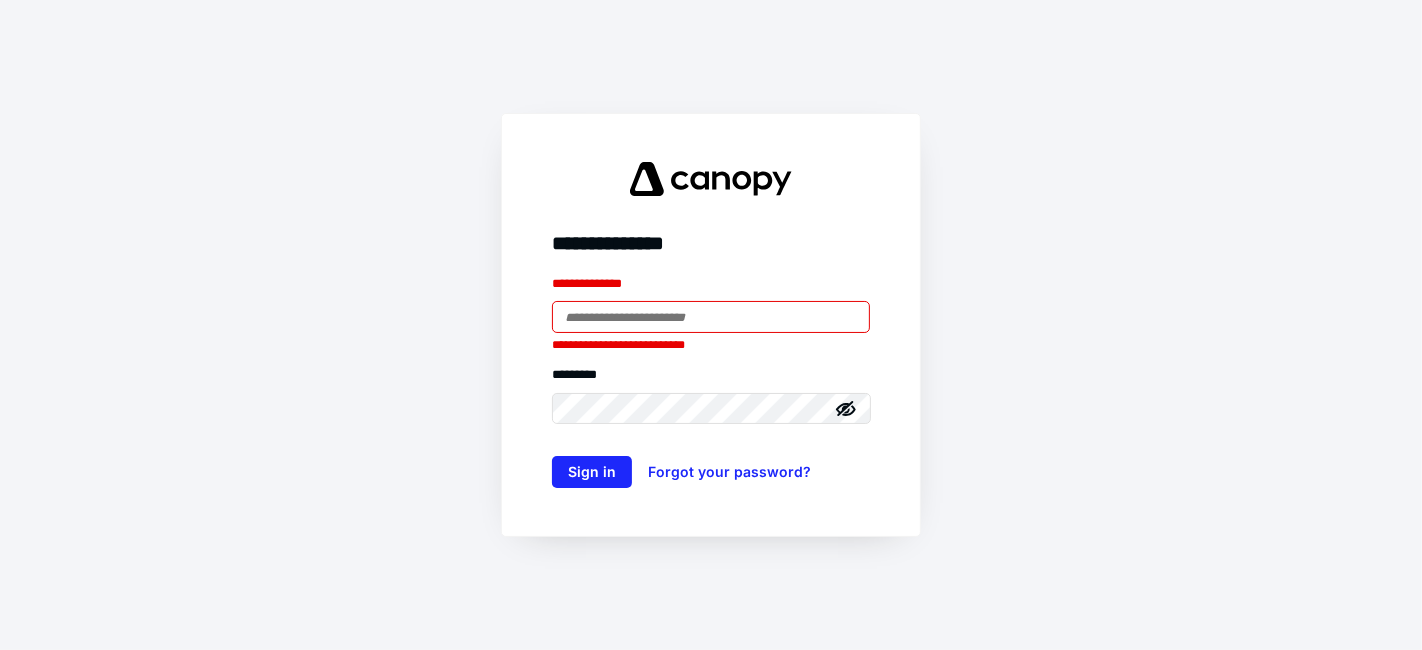 click at bounding box center (711, 317) 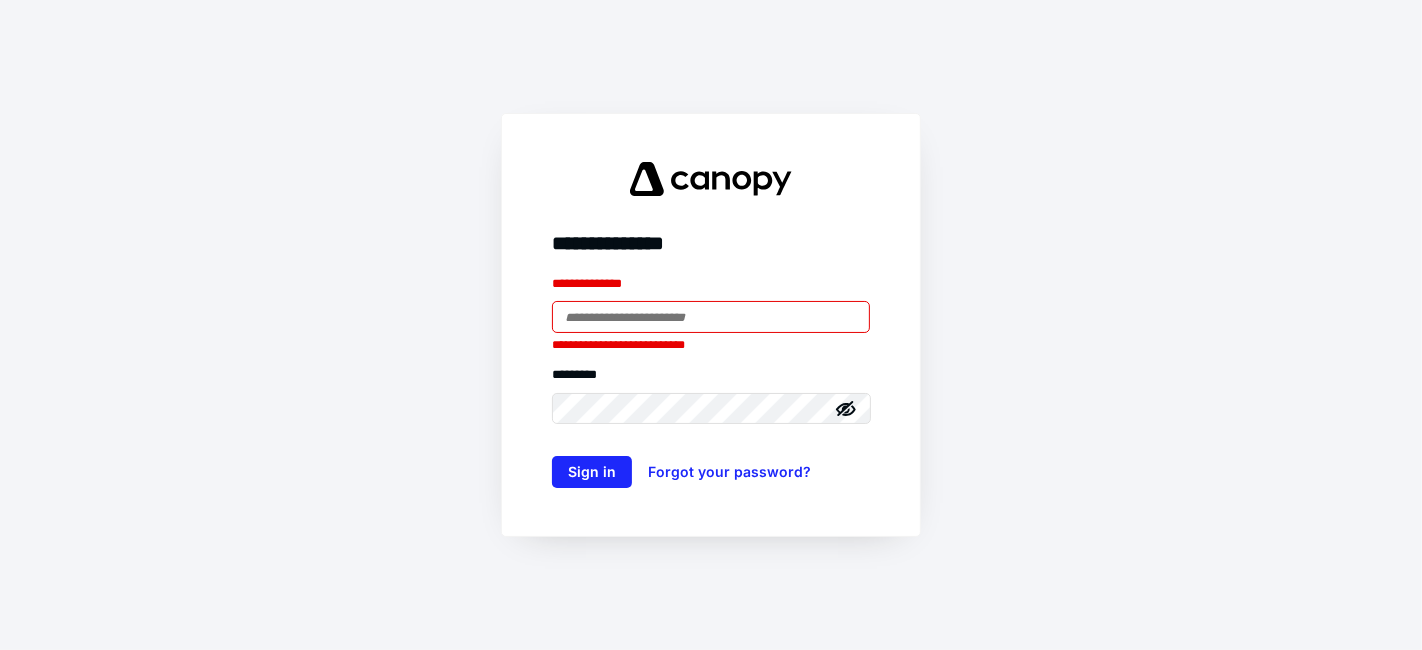 click on "Sign in" at bounding box center (592, 472) 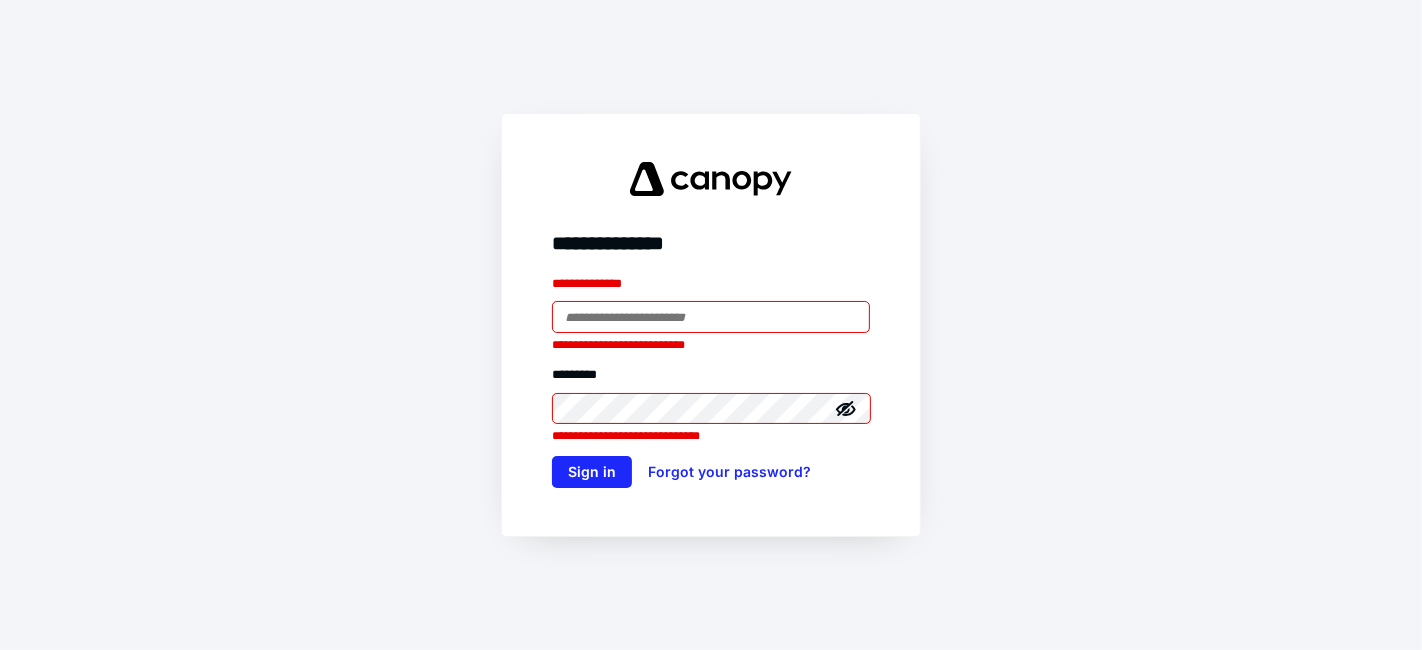 type on "**********" 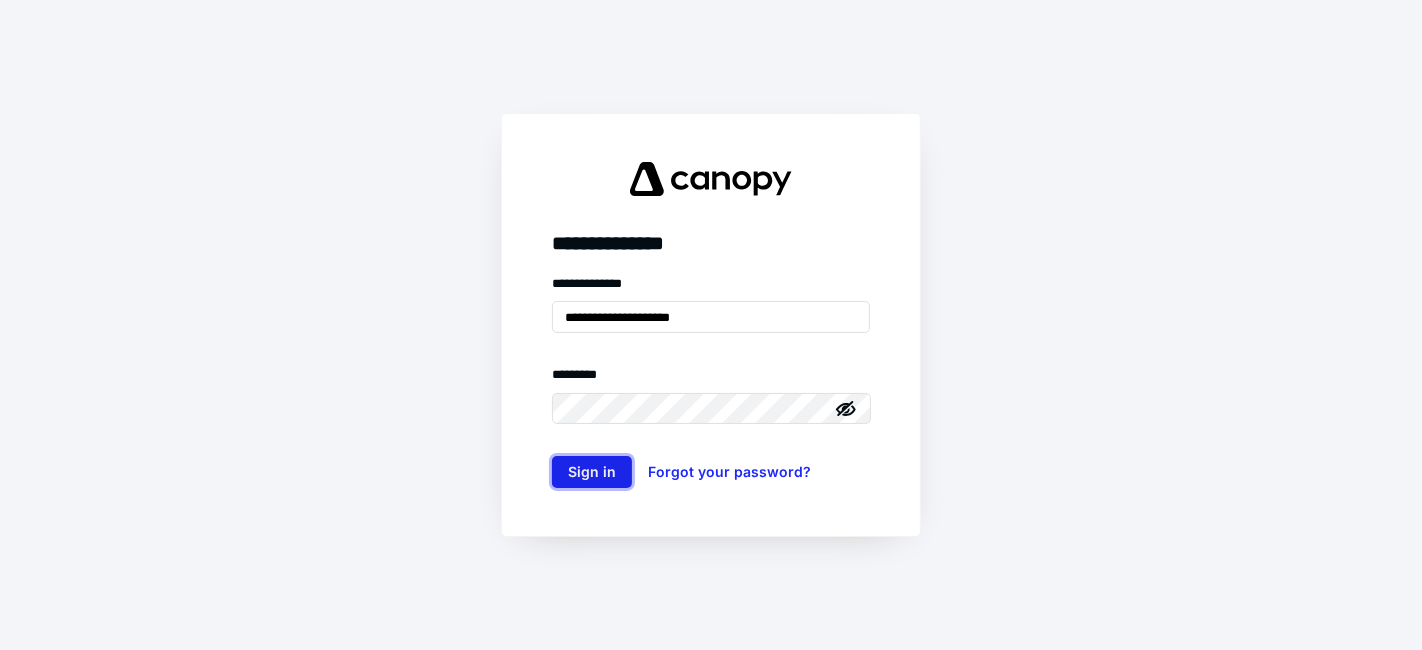 click on "Sign in" at bounding box center [592, 472] 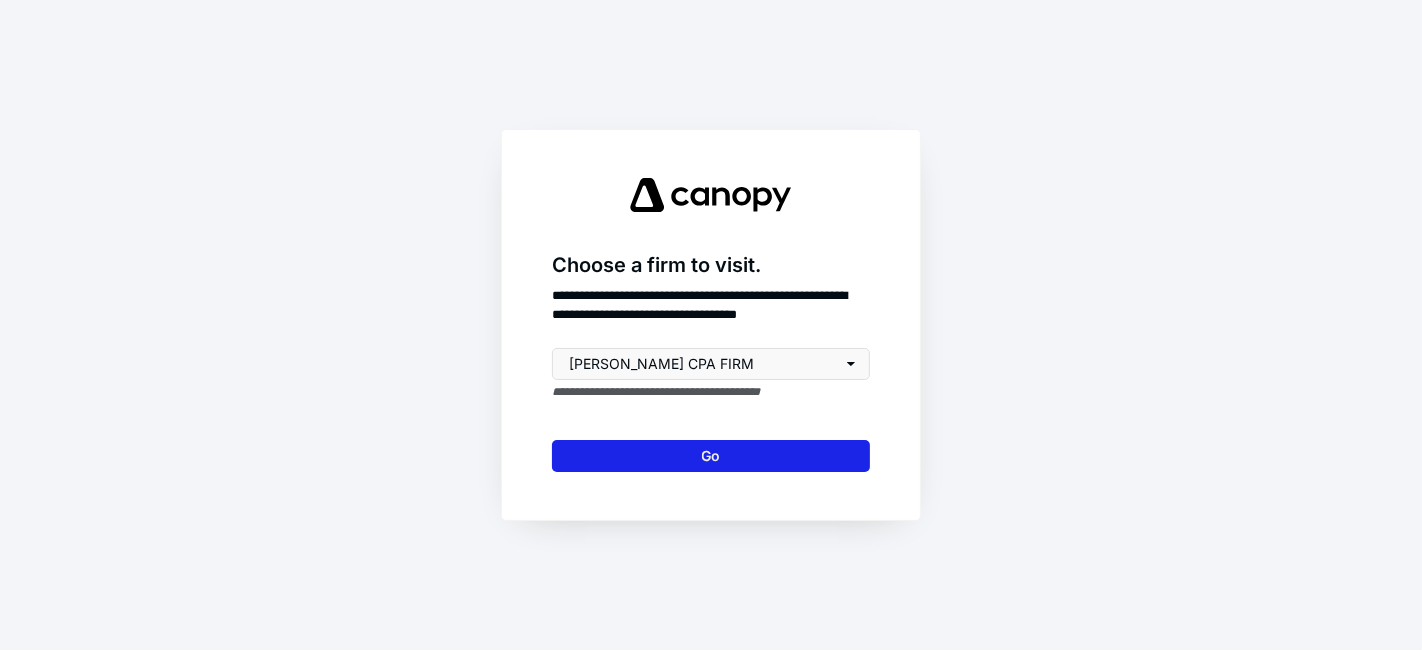 click on "Go" at bounding box center [711, 456] 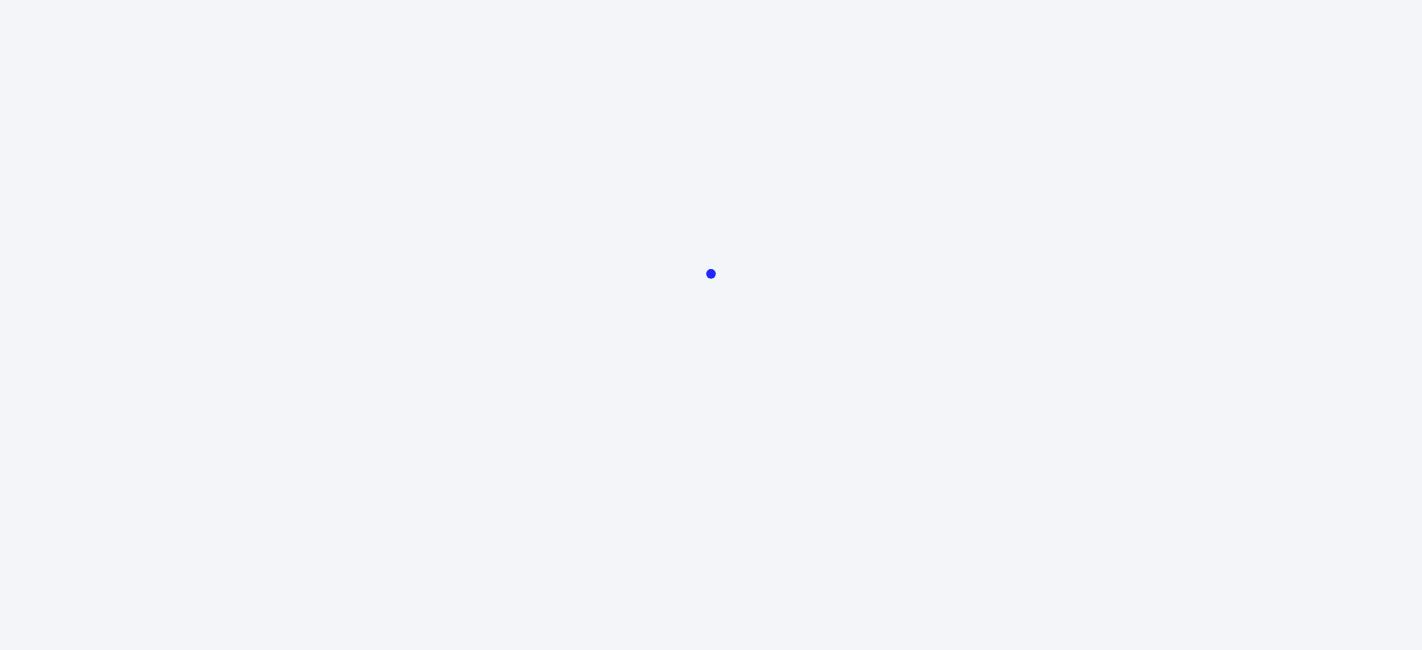 scroll, scrollTop: 0, scrollLeft: 0, axis: both 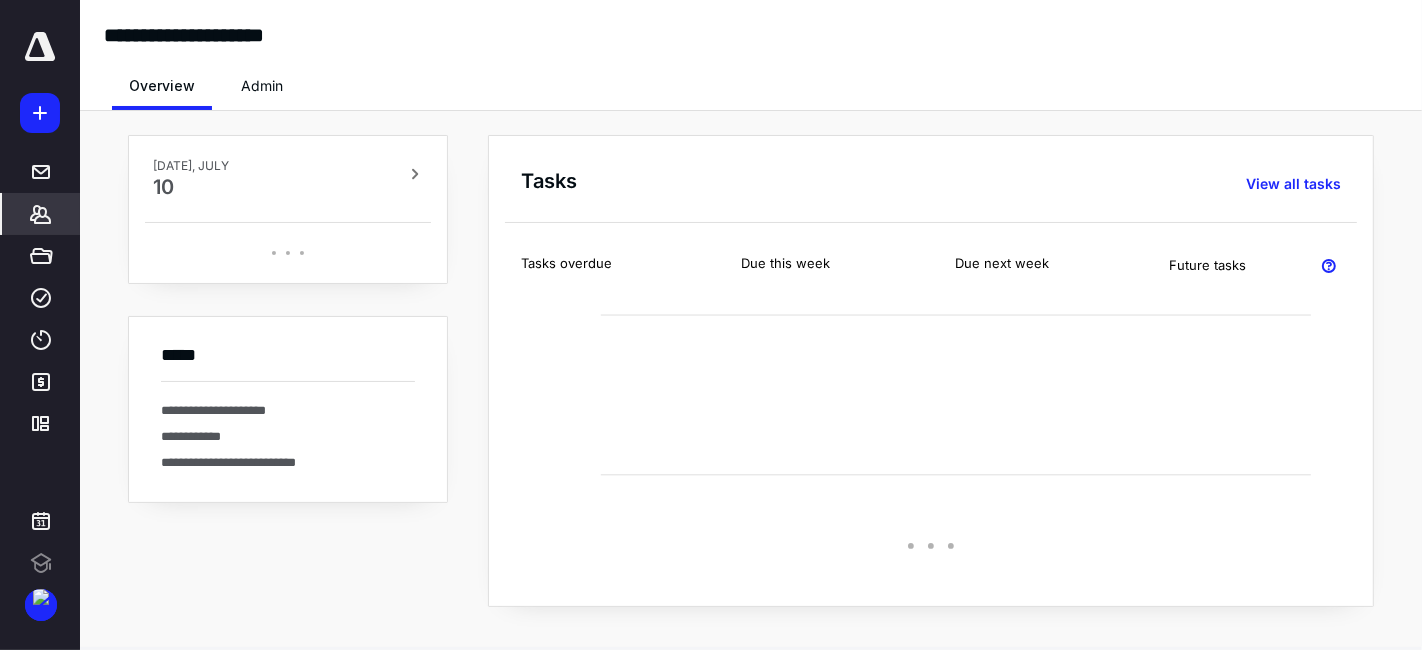 click on "*******" at bounding box center [41, 214] 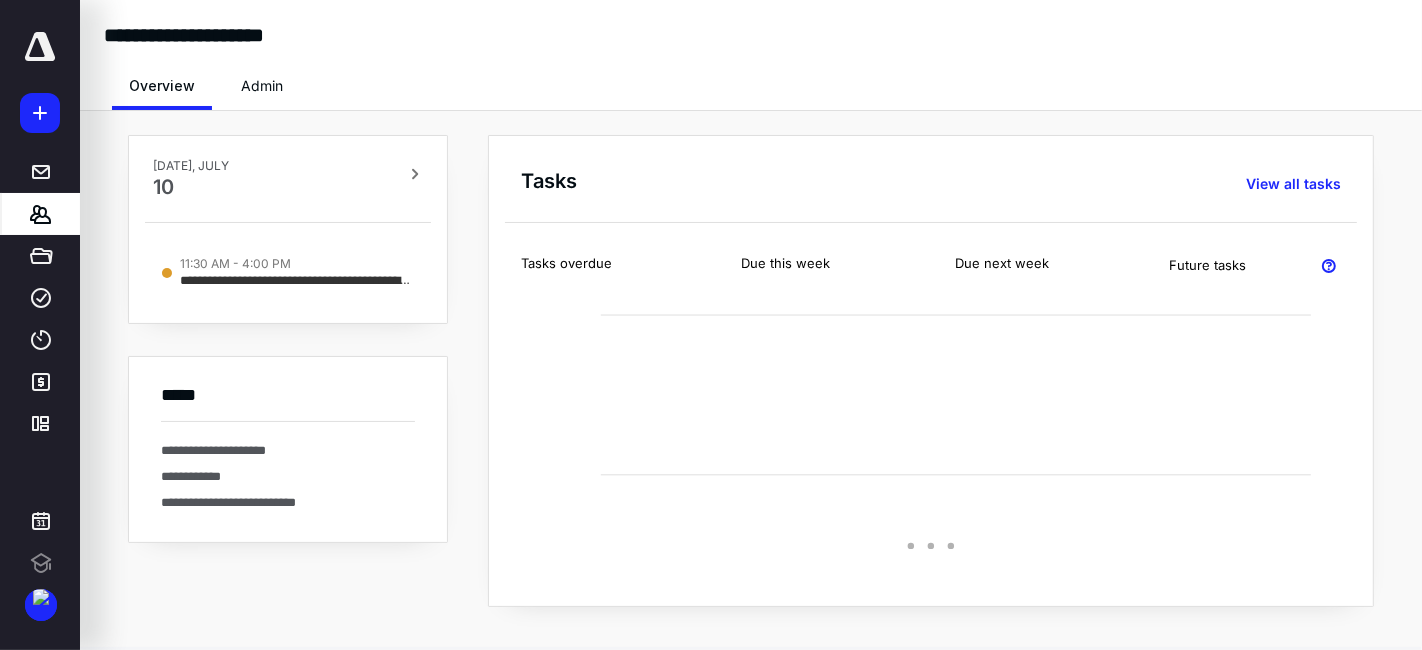 click on "*******" at bounding box center (41, 214) 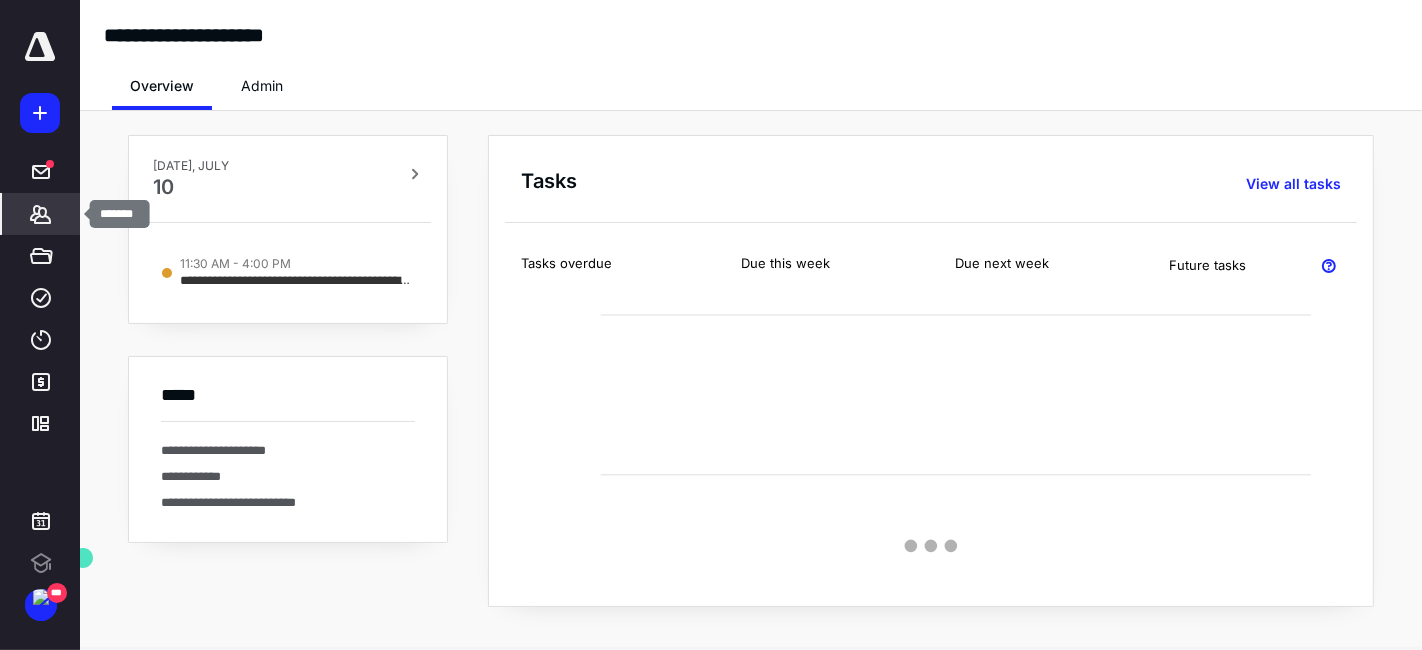 scroll, scrollTop: 0, scrollLeft: 0, axis: both 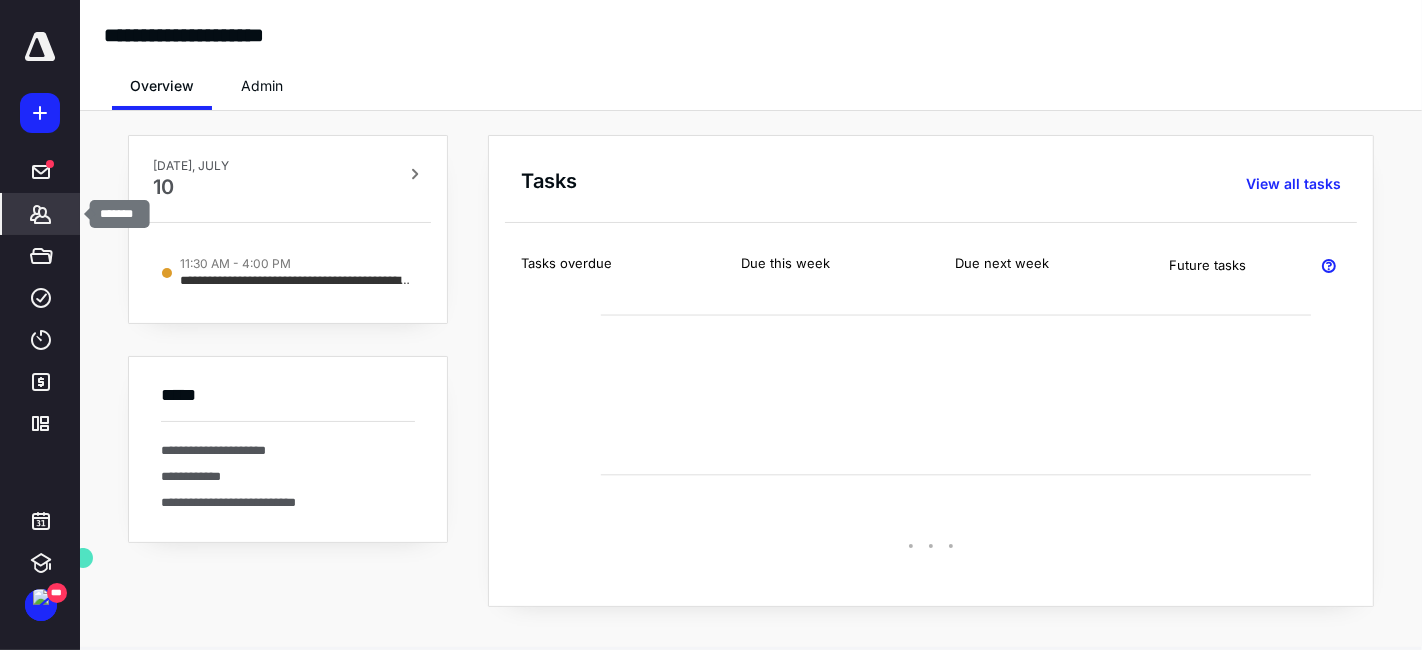 click on "*******" at bounding box center (41, 214) 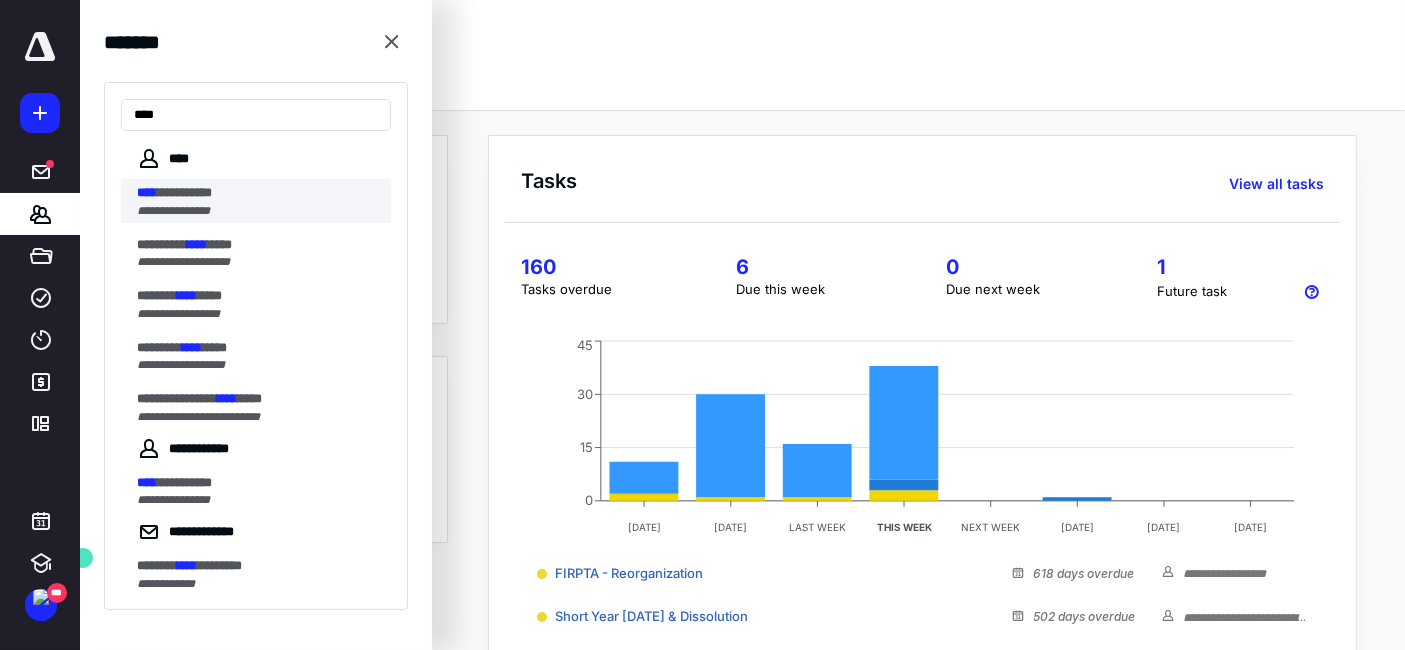 type on "****" 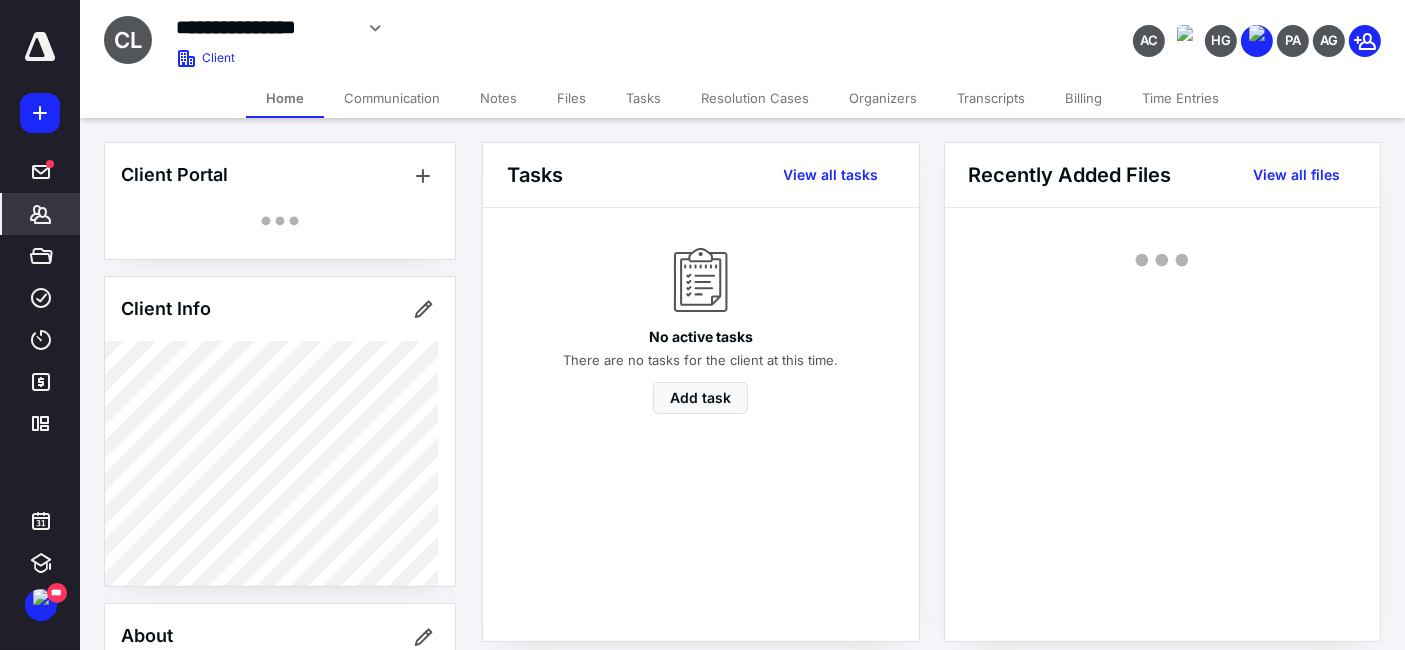click on "Files" at bounding box center [571, 98] 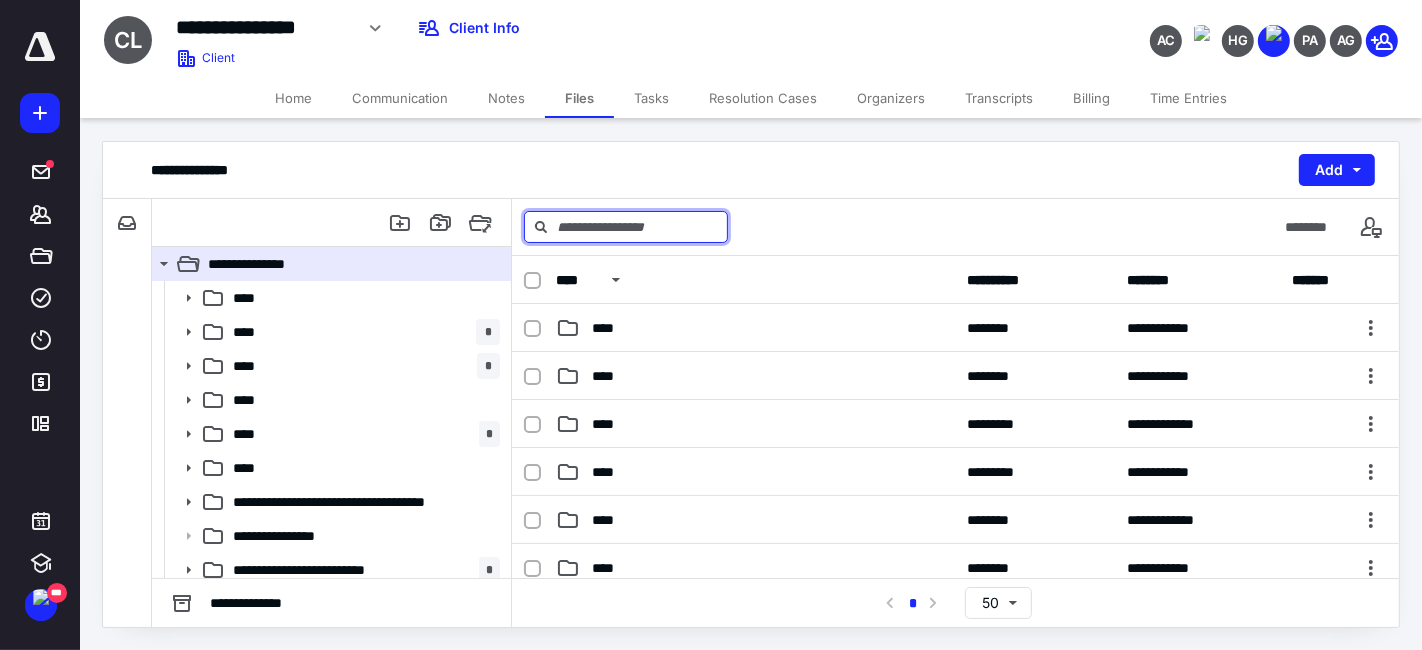 click at bounding box center (626, 227) 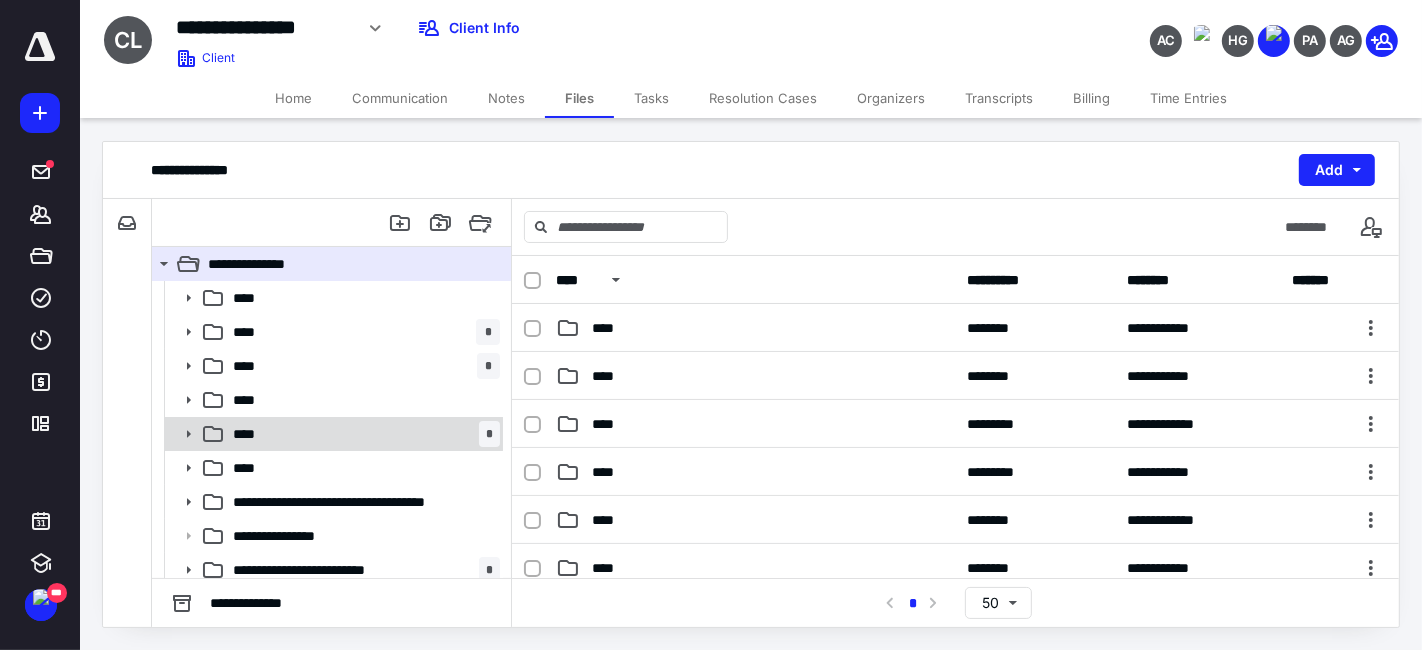 click on "**** *" at bounding box center (362, 434) 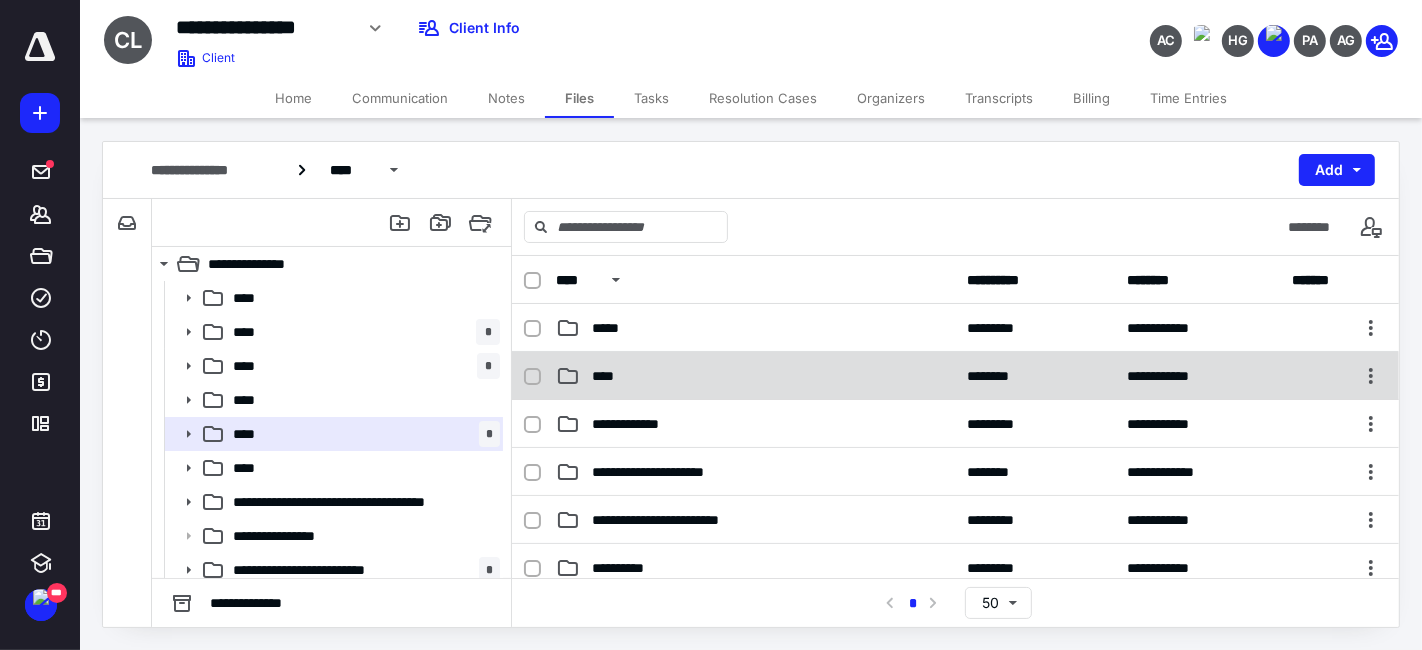 click on "****" at bounding box center [606, 376] 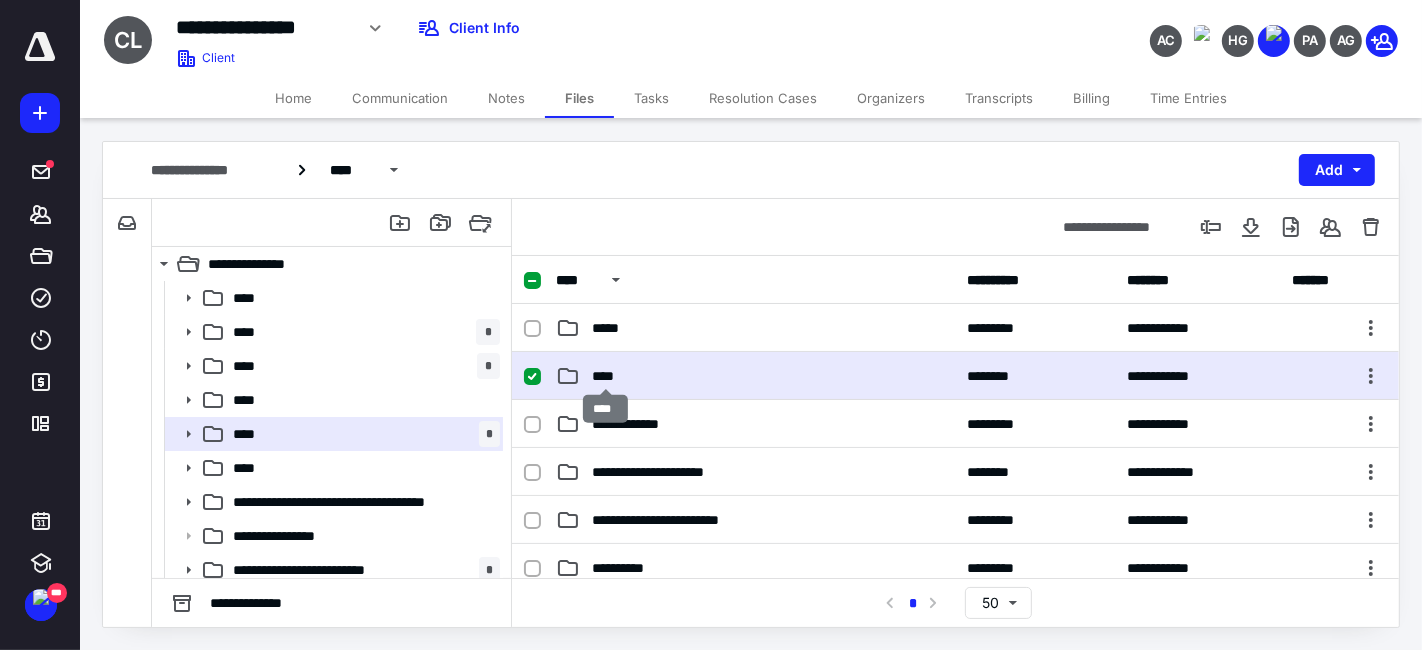 click on "****" at bounding box center (606, 376) 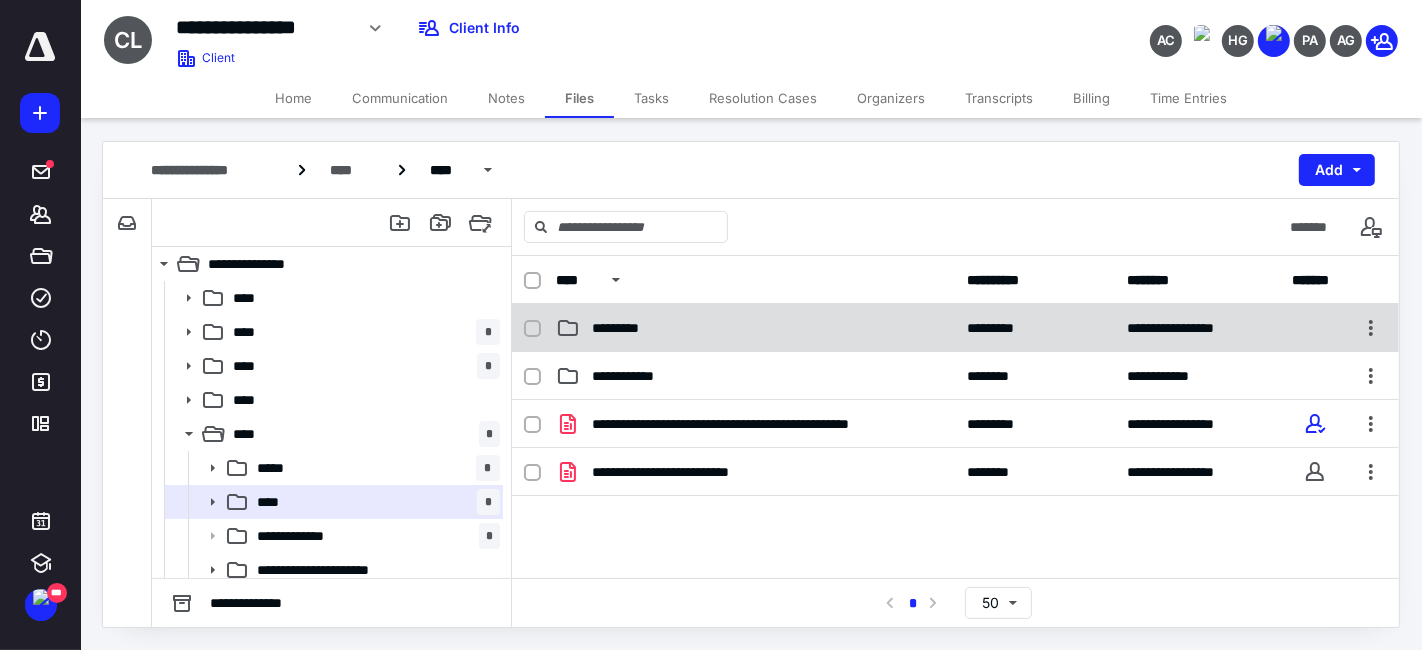 click on "*********" at bounding box center (625, 328) 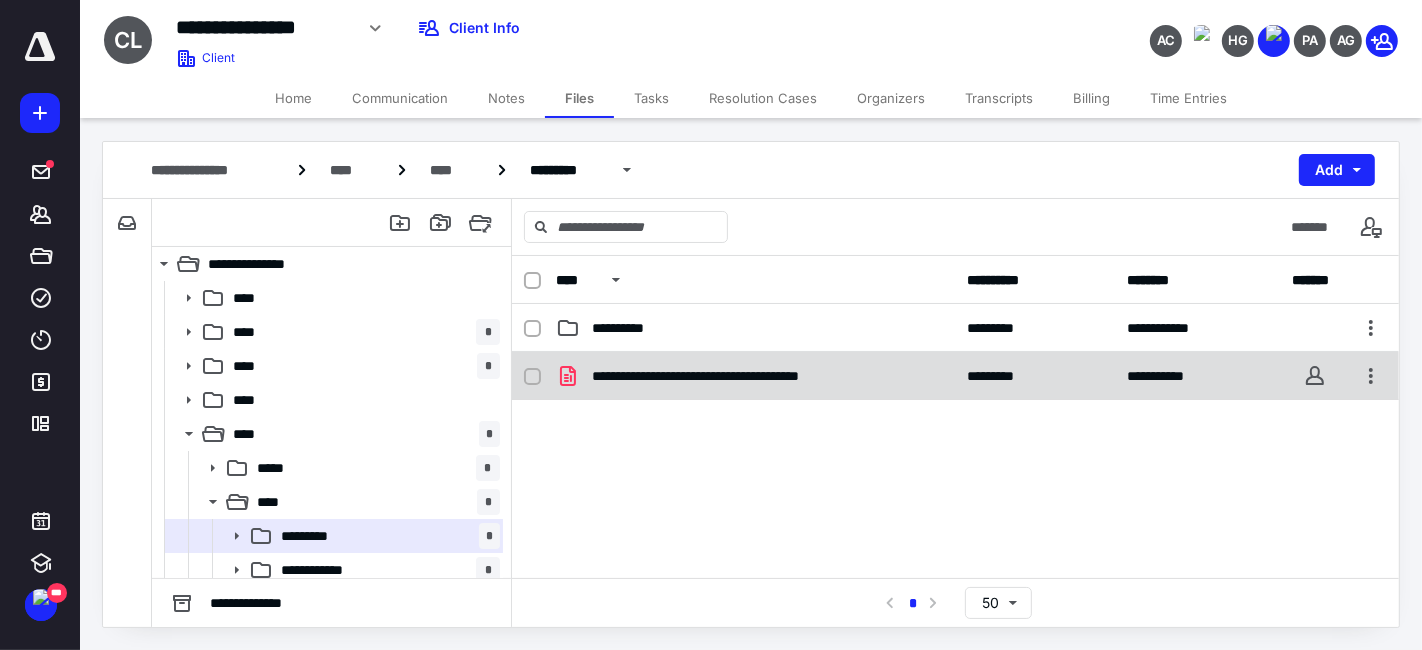 click on "**********" at bounding box center [955, 376] 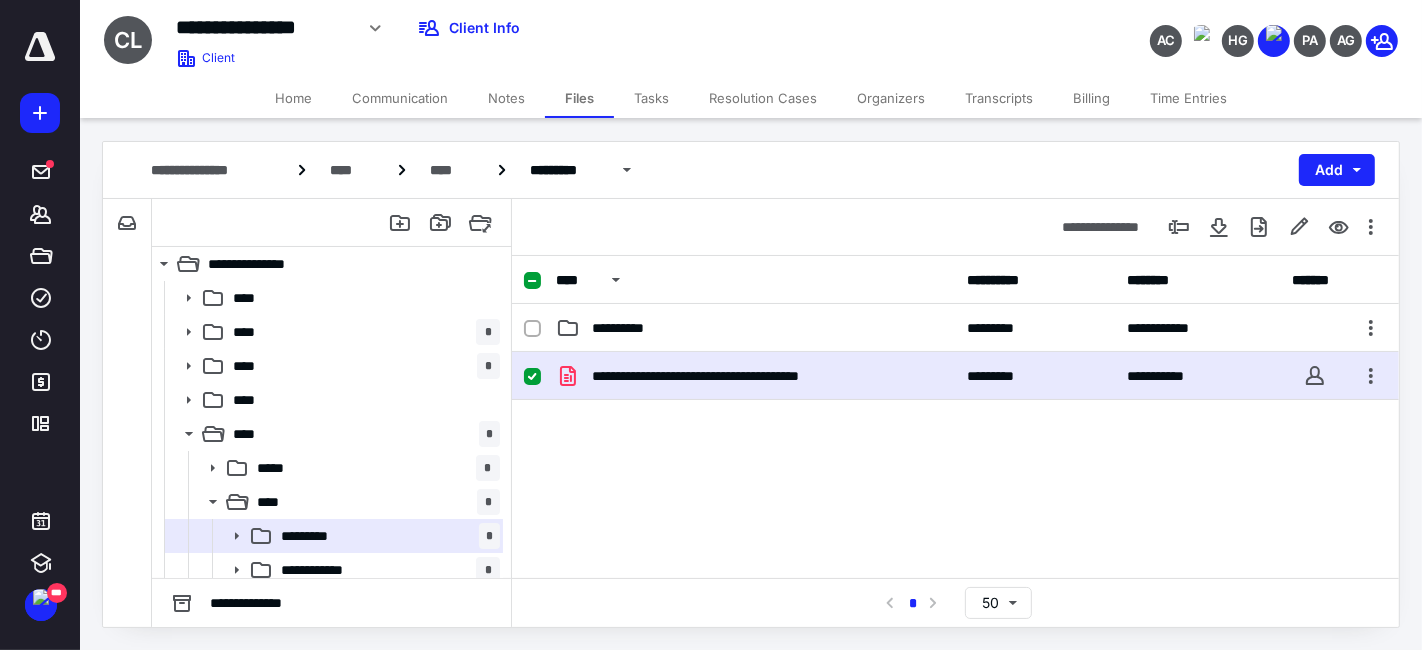 click on "**********" at bounding box center (955, 376) 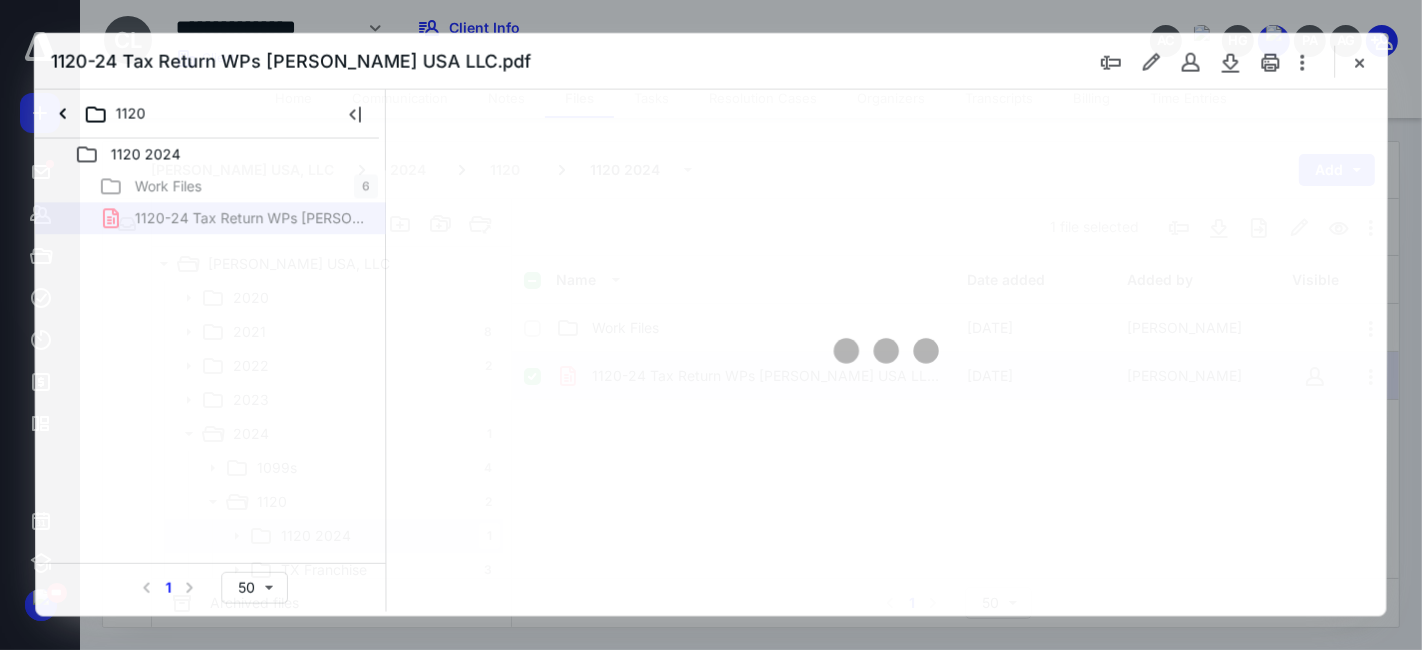 scroll, scrollTop: 0, scrollLeft: 0, axis: both 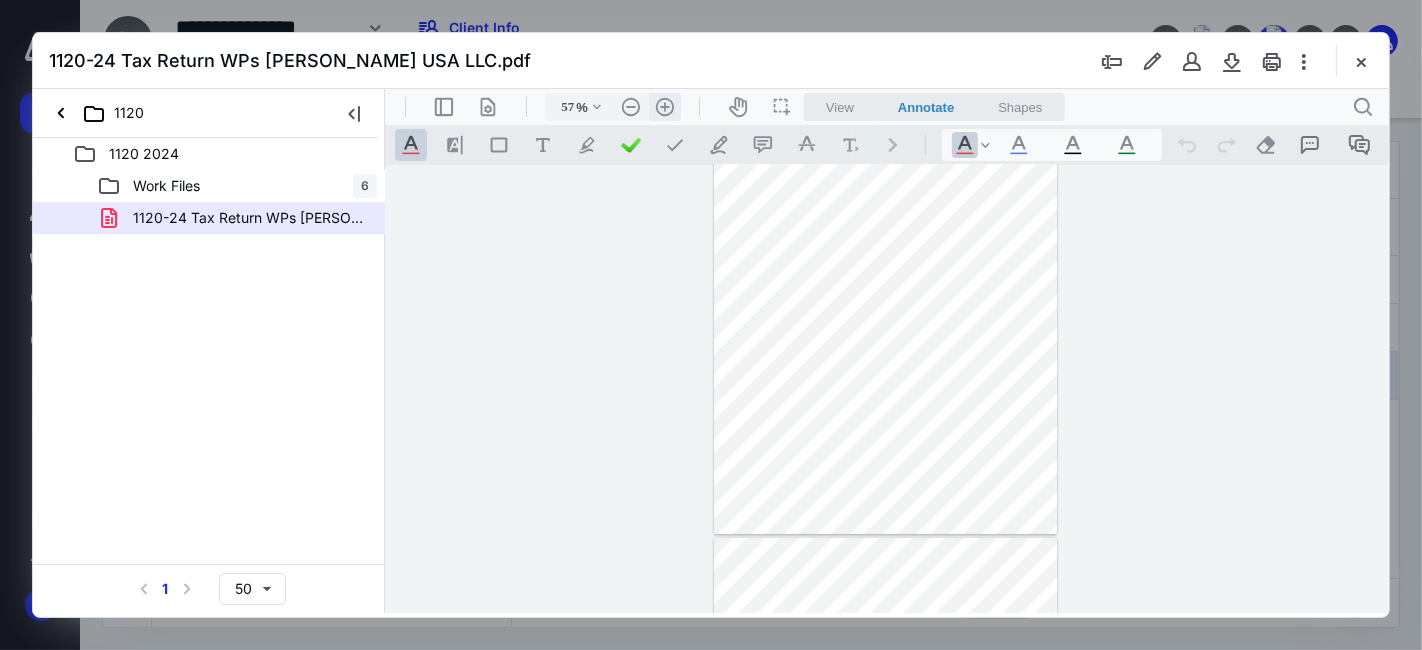 click on ".cls-1{fill:#abb0c4;} icon - header - zoom - in - line" at bounding box center [664, 106] 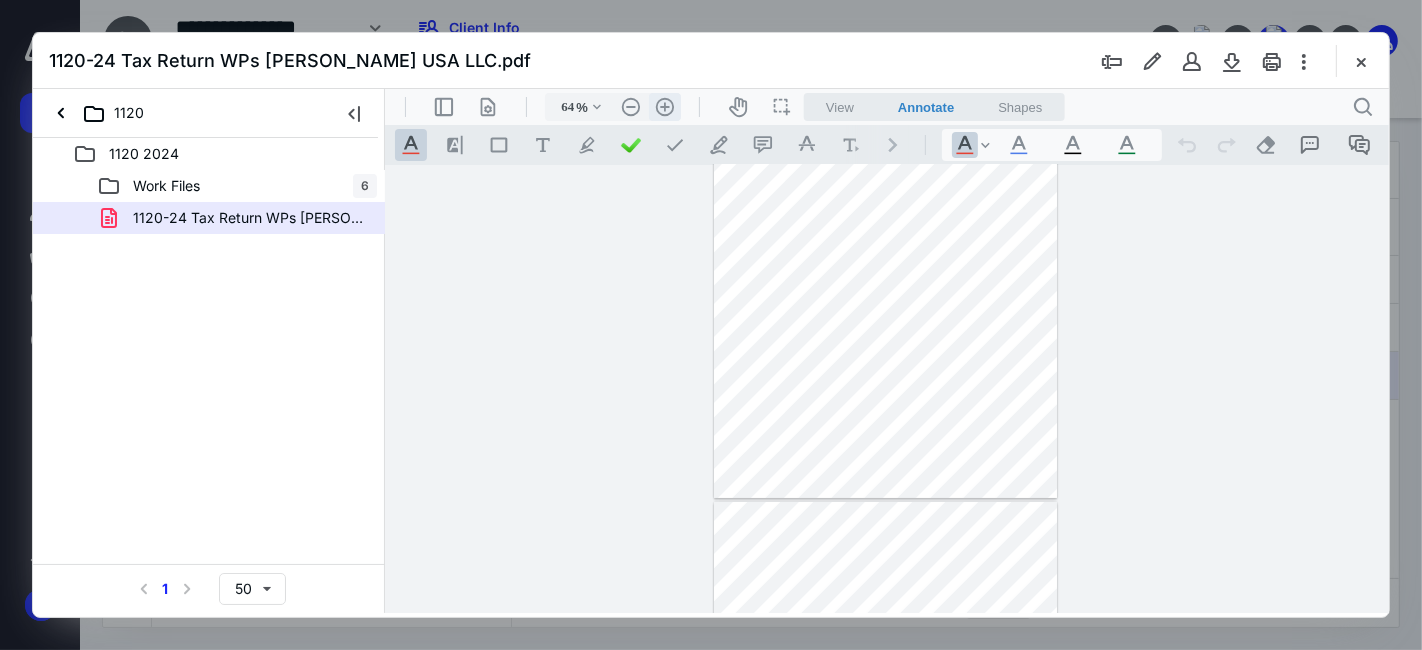 click on ".cls-1{fill:#abb0c4;} icon - header - zoom - in - line" at bounding box center (664, 106) 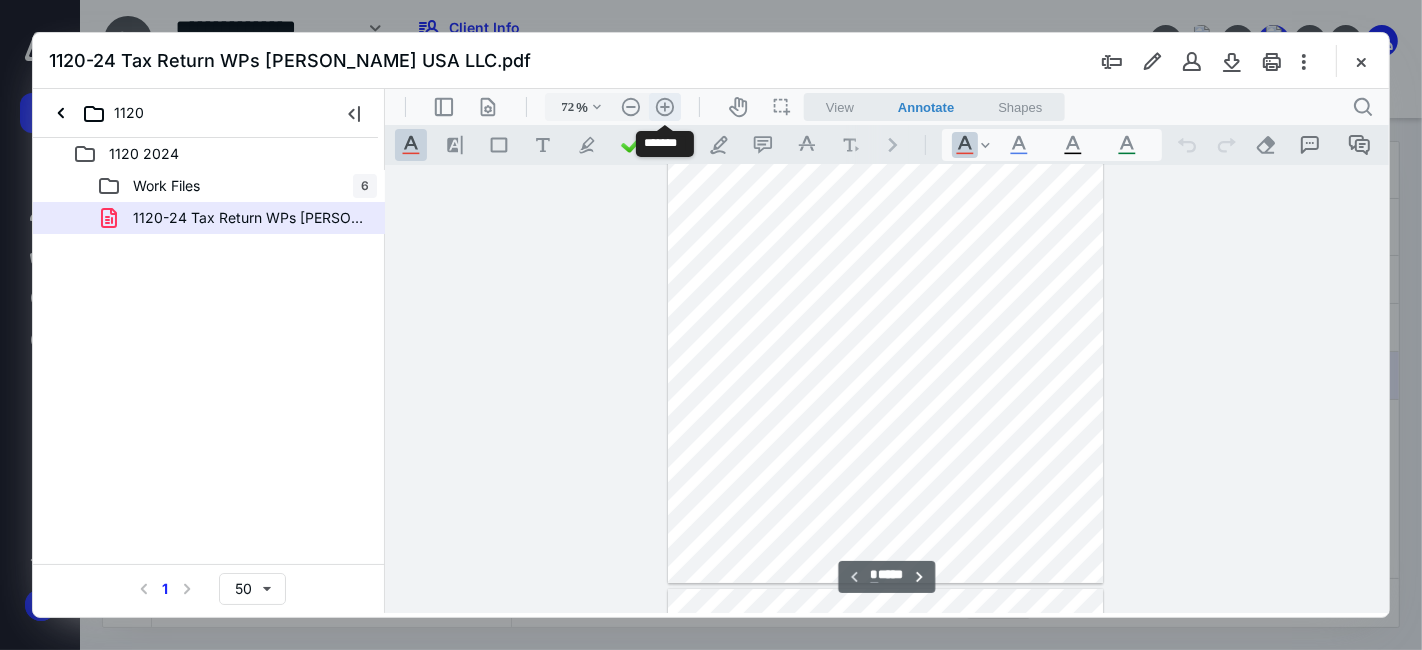 click on ".cls-1{fill:#abb0c4;} icon - header - zoom - in - line" at bounding box center [664, 106] 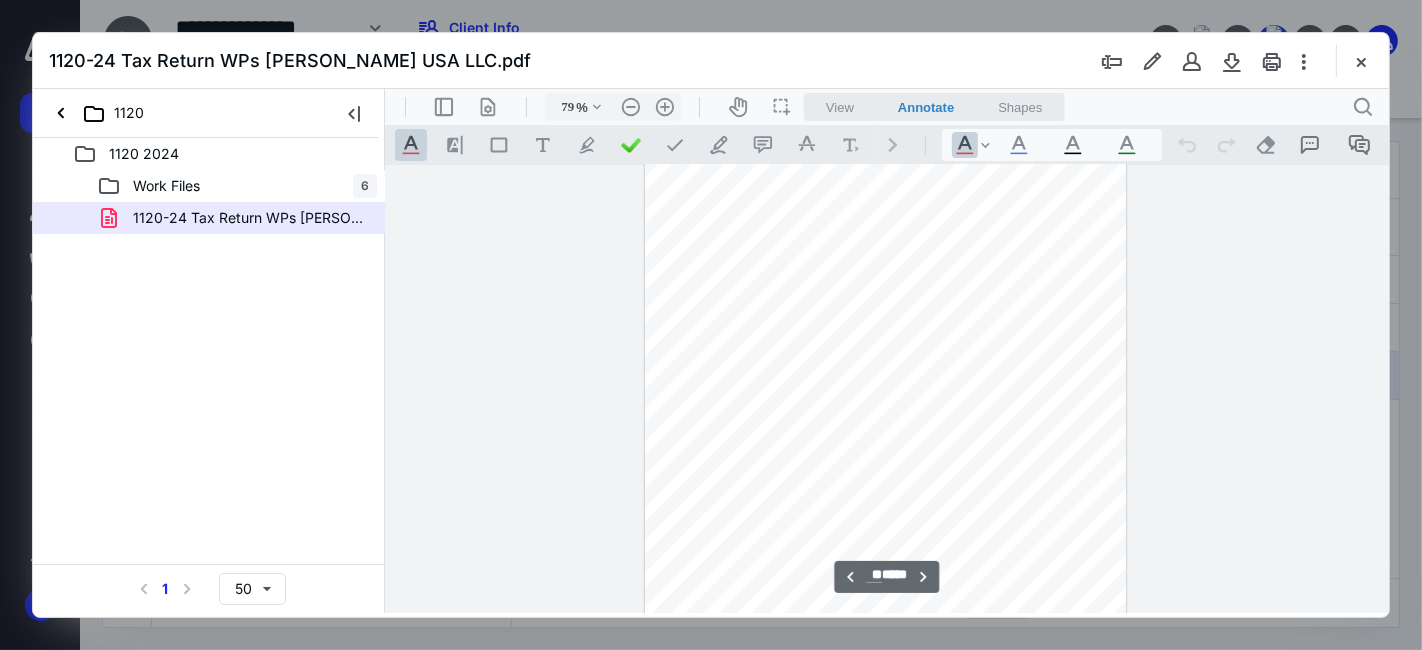 scroll, scrollTop: 12073, scrollLeft: 0, axis: vertical 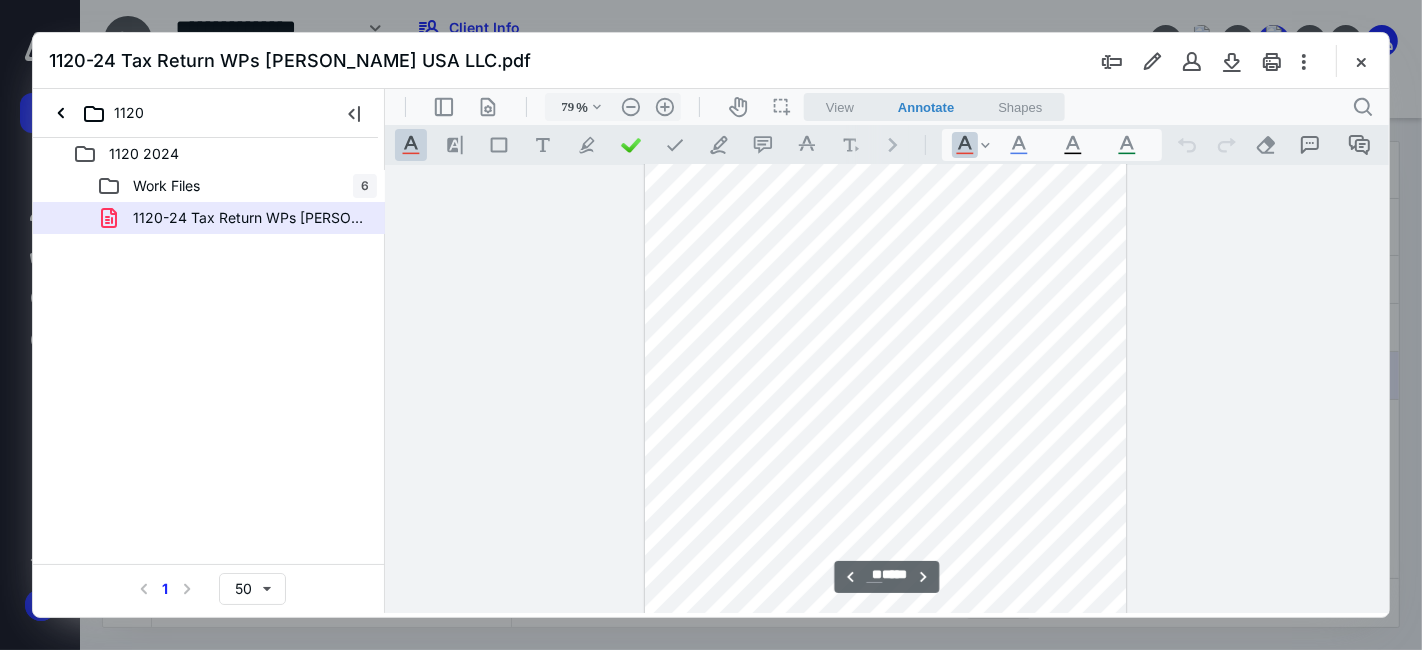 type on "**" 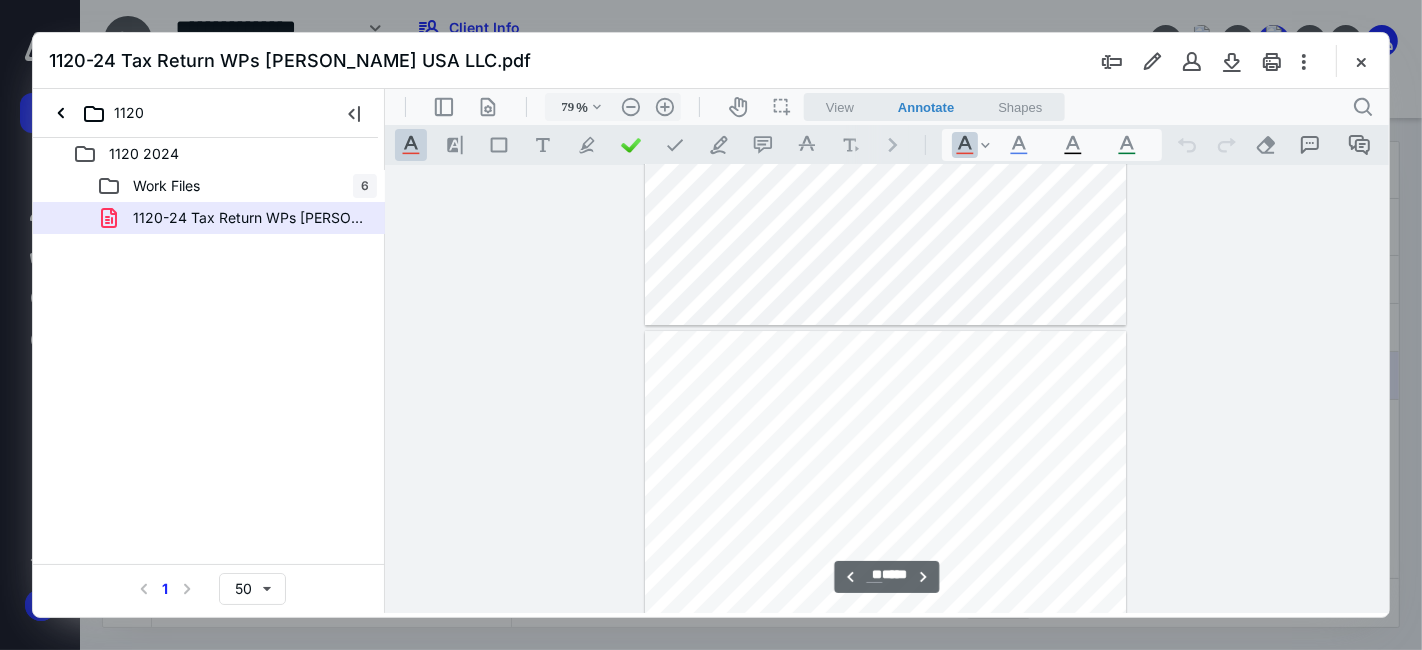 scroll, scrollTop: 12740, scrollLeft: 0, axis: vertical 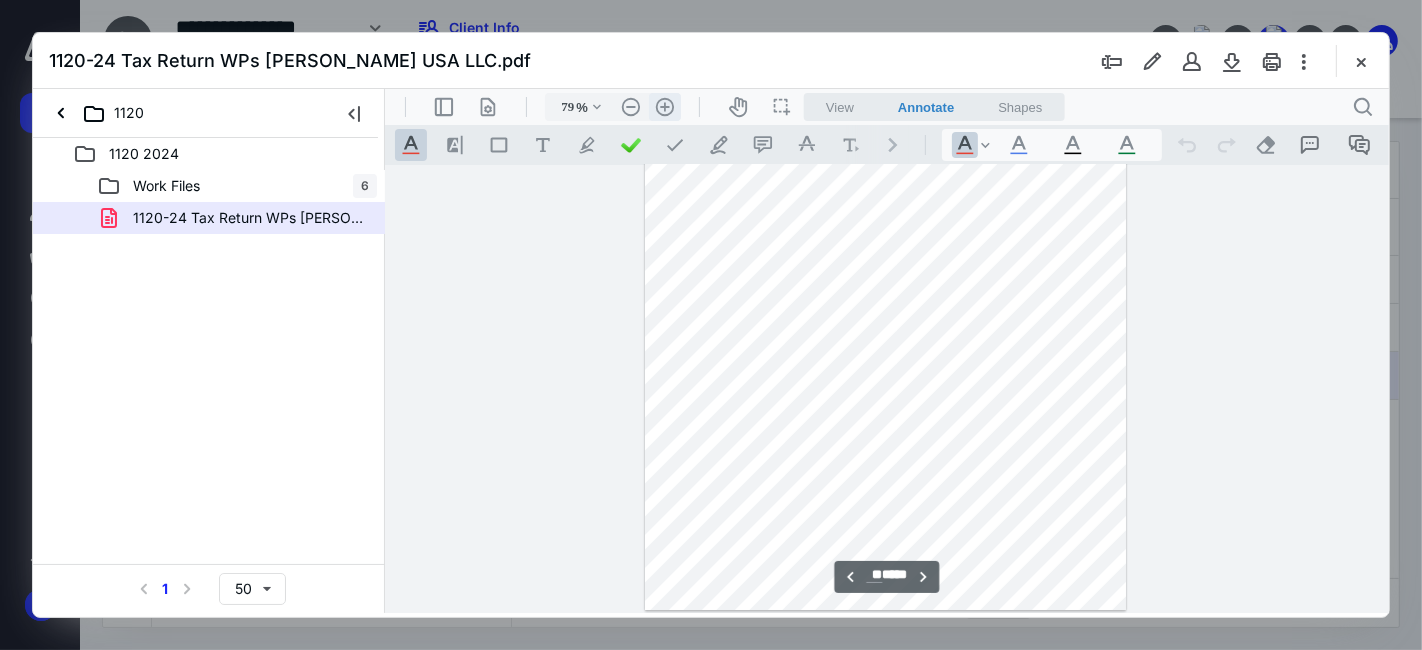click on ".cls-1{fill:#abb0c4;} icon - header - zoom - in - line" at bounding box center (664, 106) 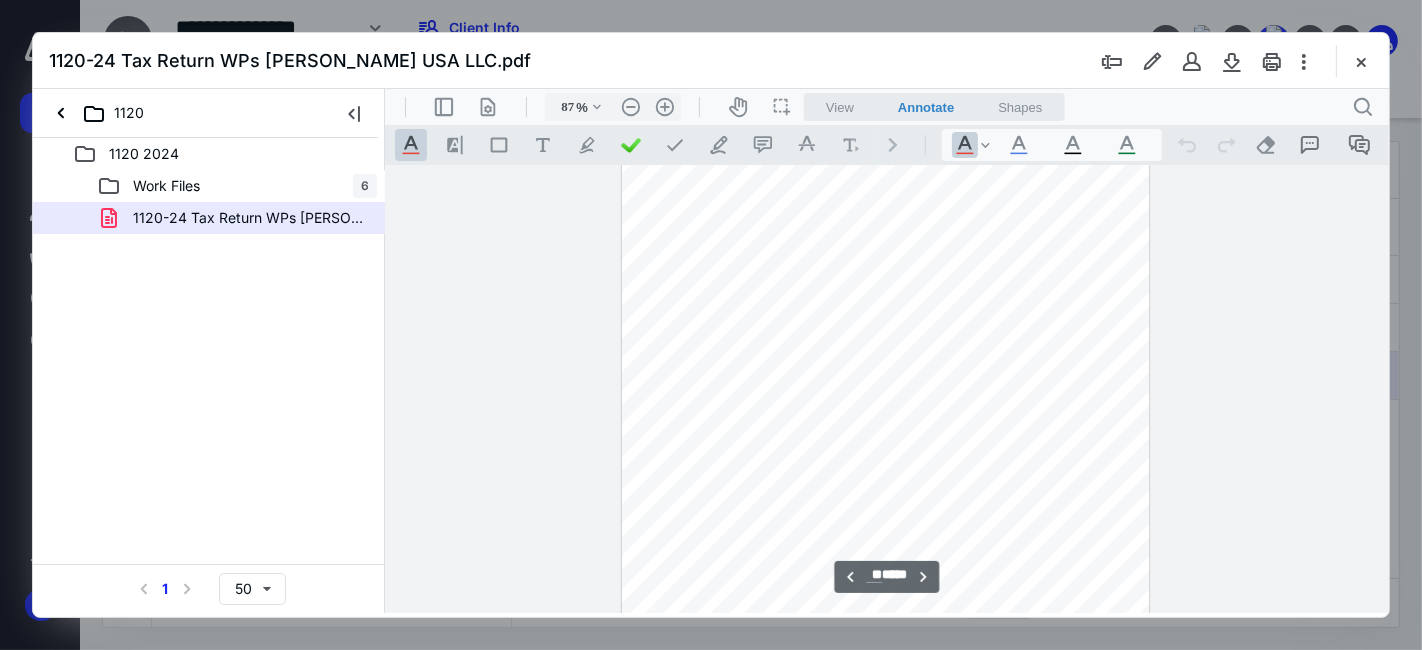 scroll, scrollTop: 15417, scrollLeft: 0, axis: vertical 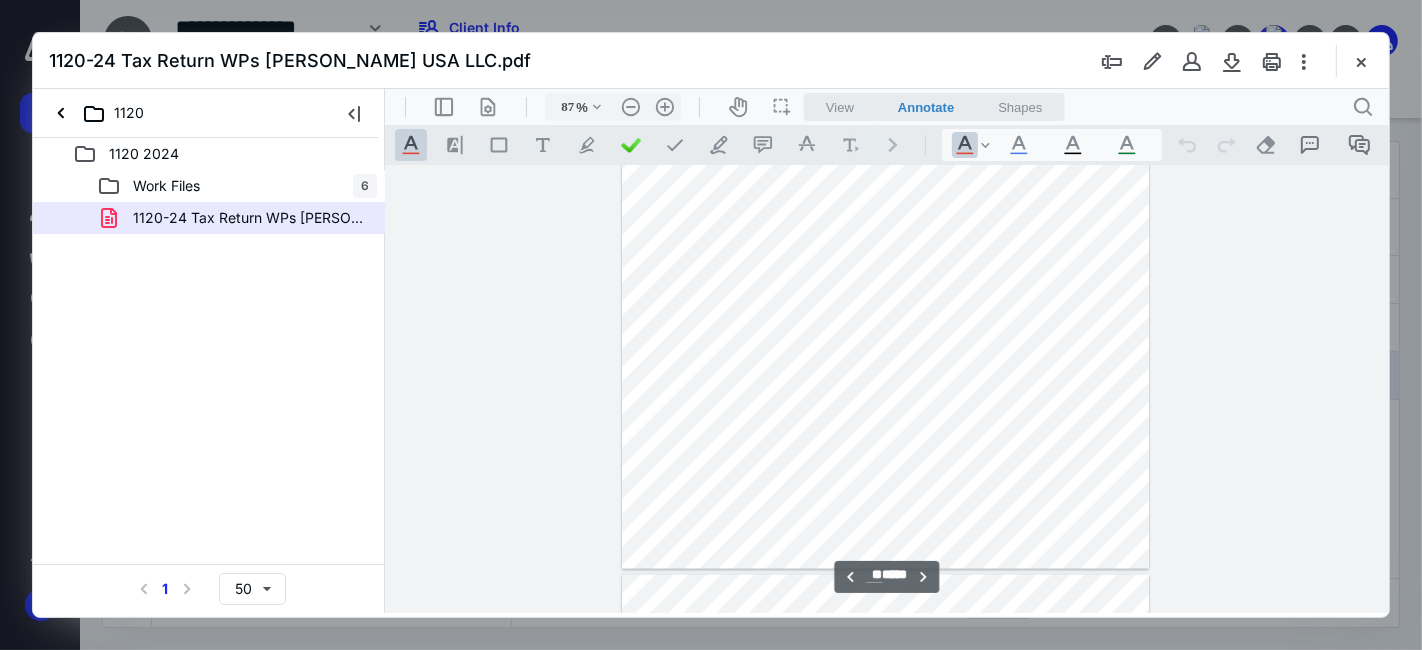 type on "**" 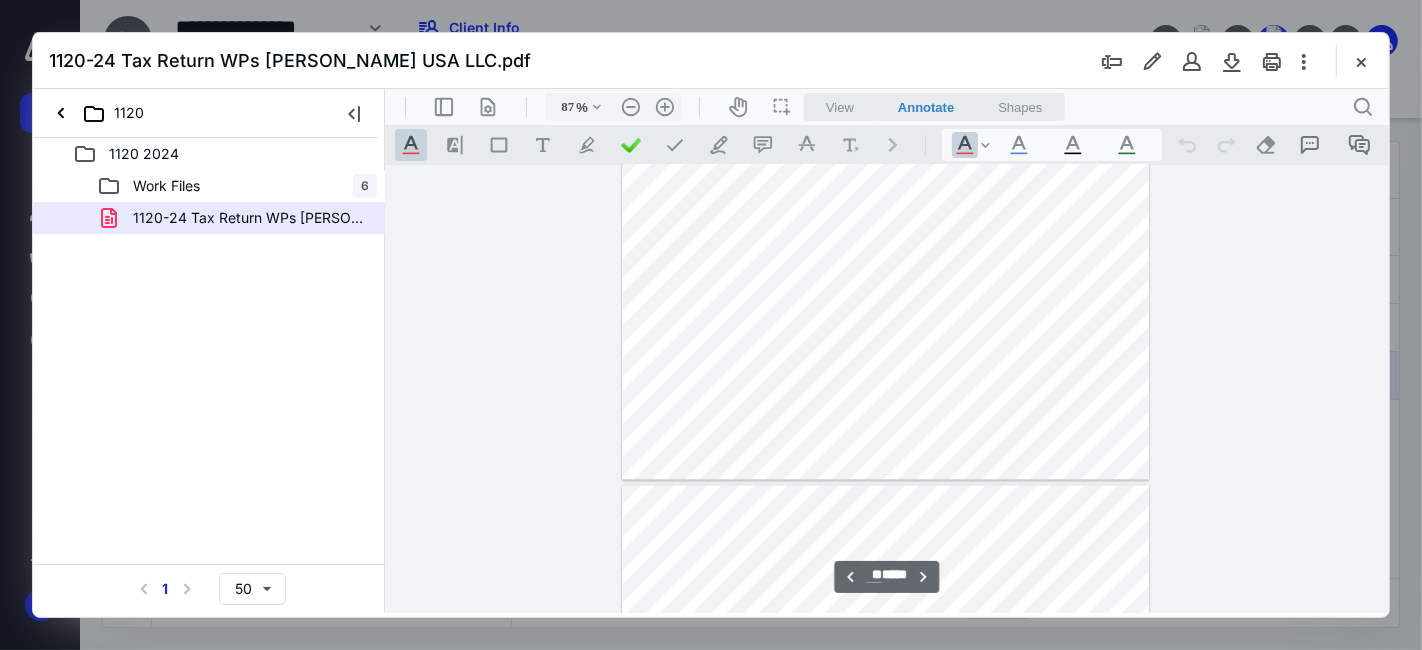 scroll, scrollTop: 15862, scrollLeft: 0, axis: vertical 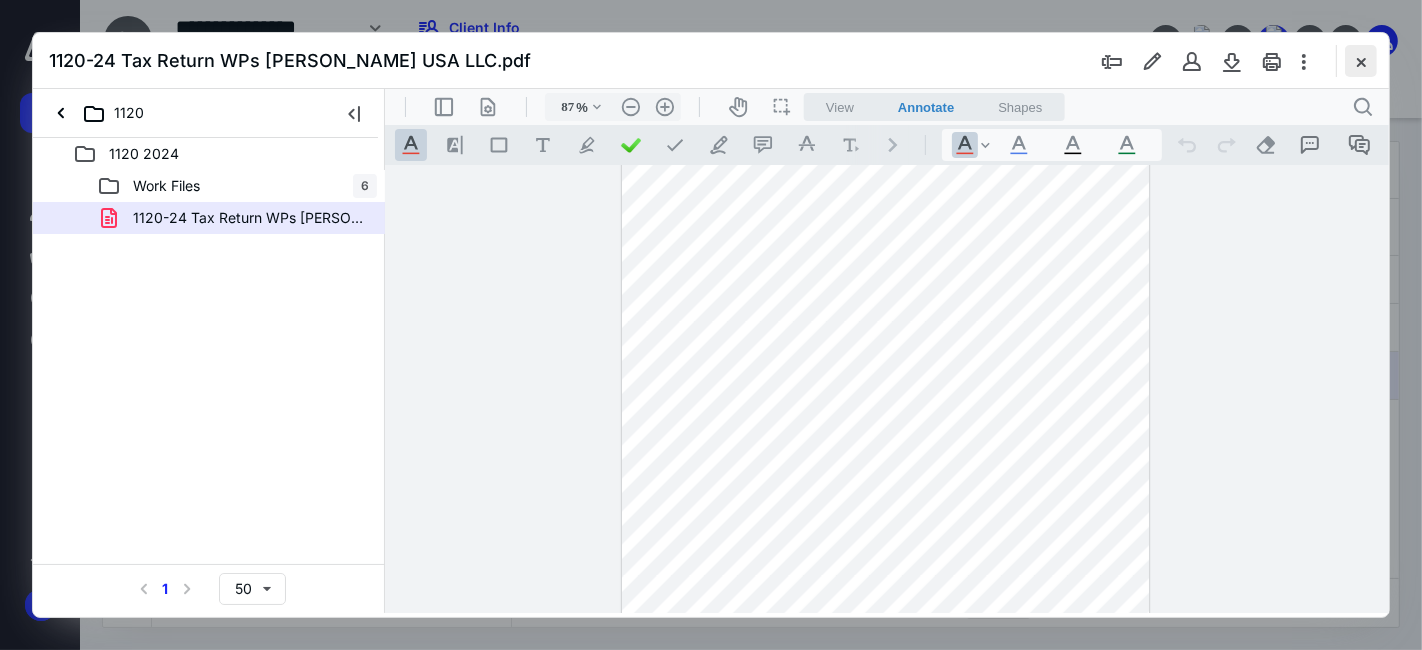 click at bounding box center (1361, 61) 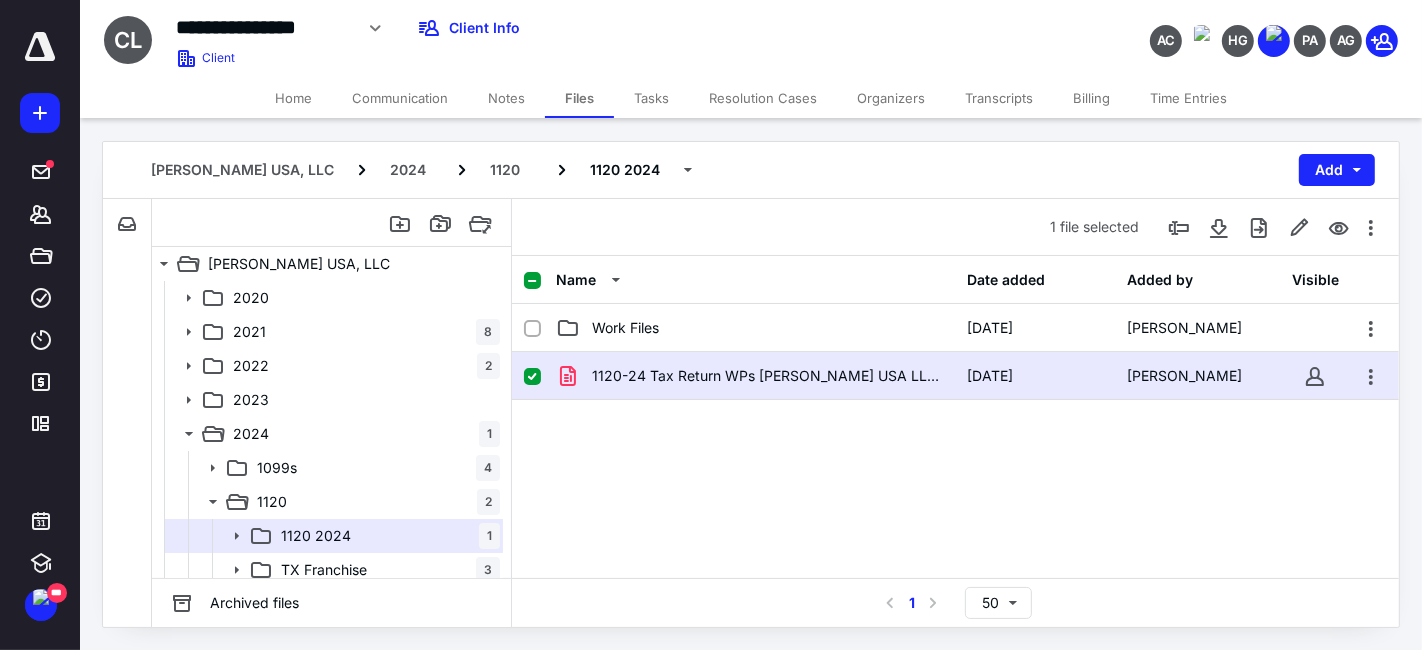 click on "Tasks" at bounding box center (651, 98) 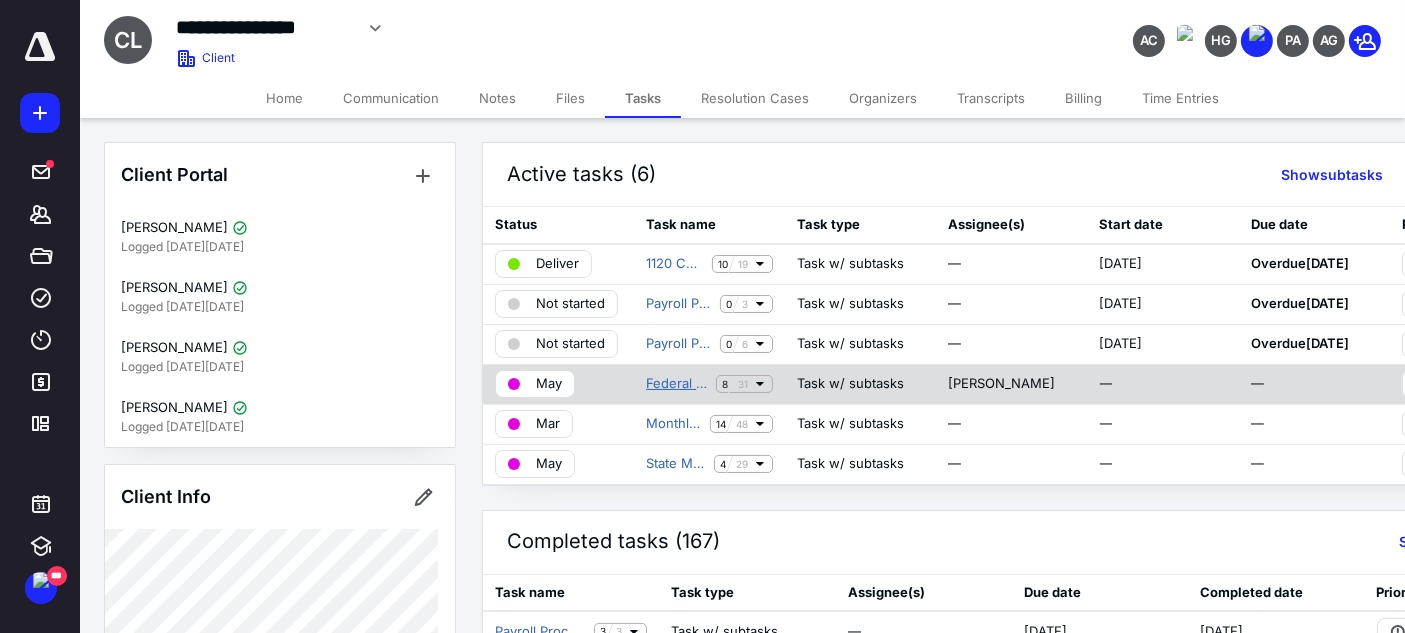 click on "Federal Monthly Tax Compliance" at bounding box center (677, 384) 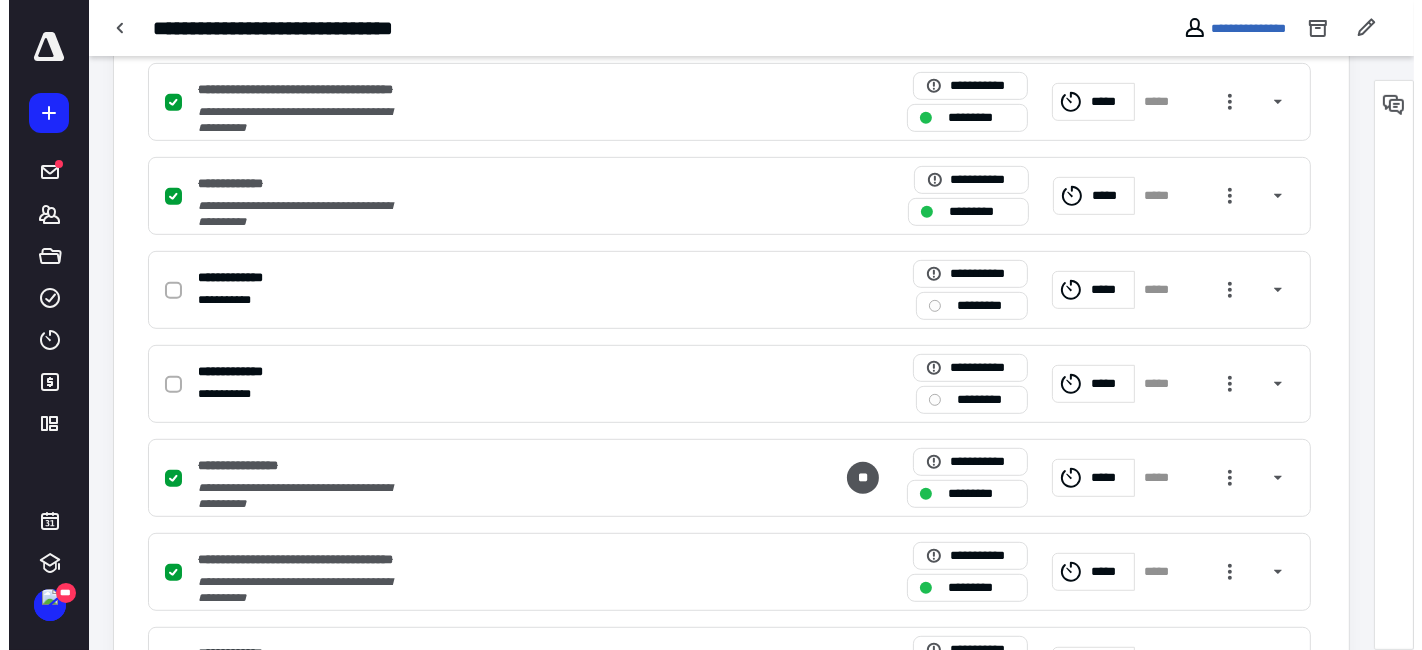 scroll, scrollTop: 1444, scrollLeft: 0, axis: vertical 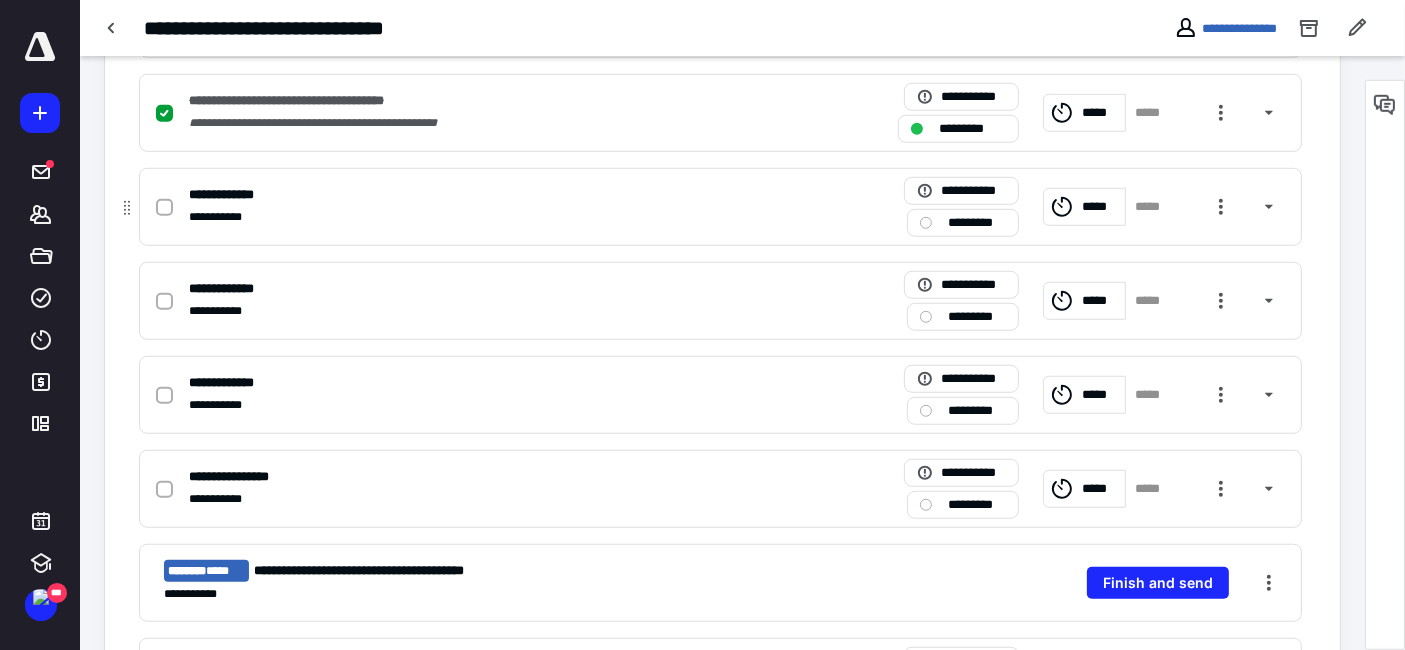 click on "**********" at bounding box center [458, 217] 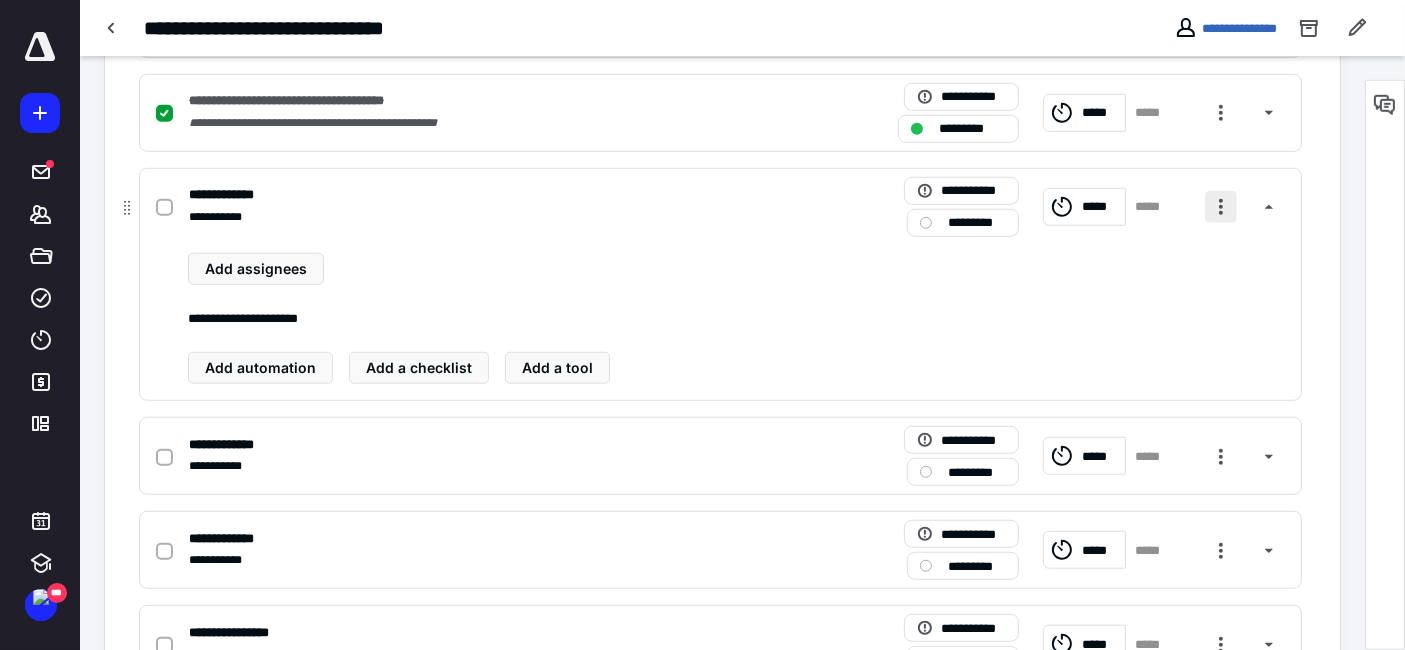 click at bounding box center [1221, 207] 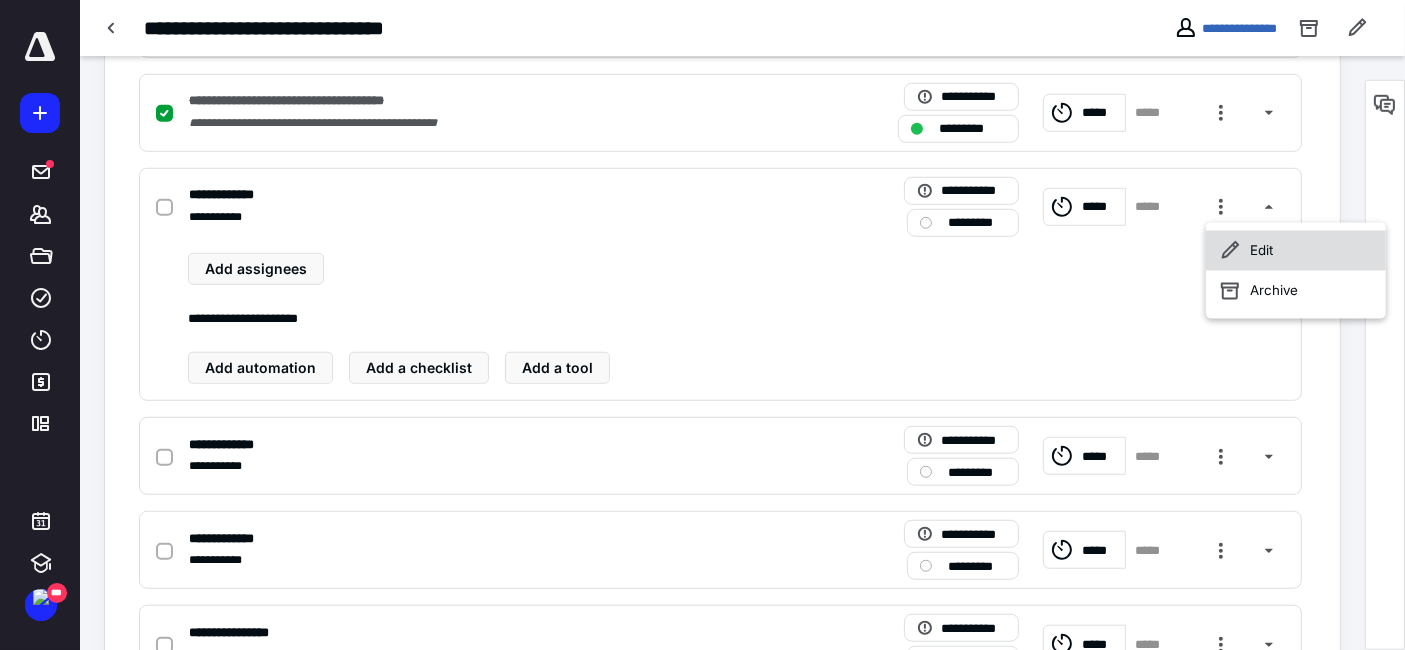 click 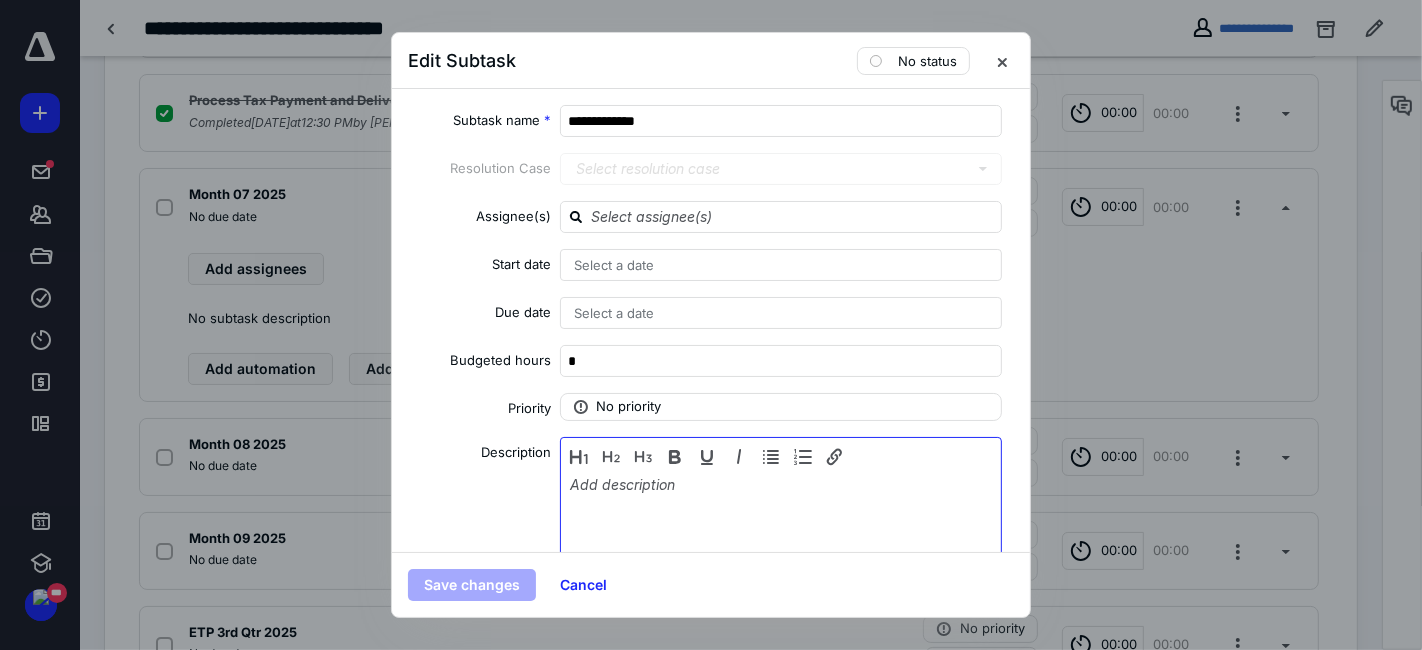 click at bounding box center [781, 526] 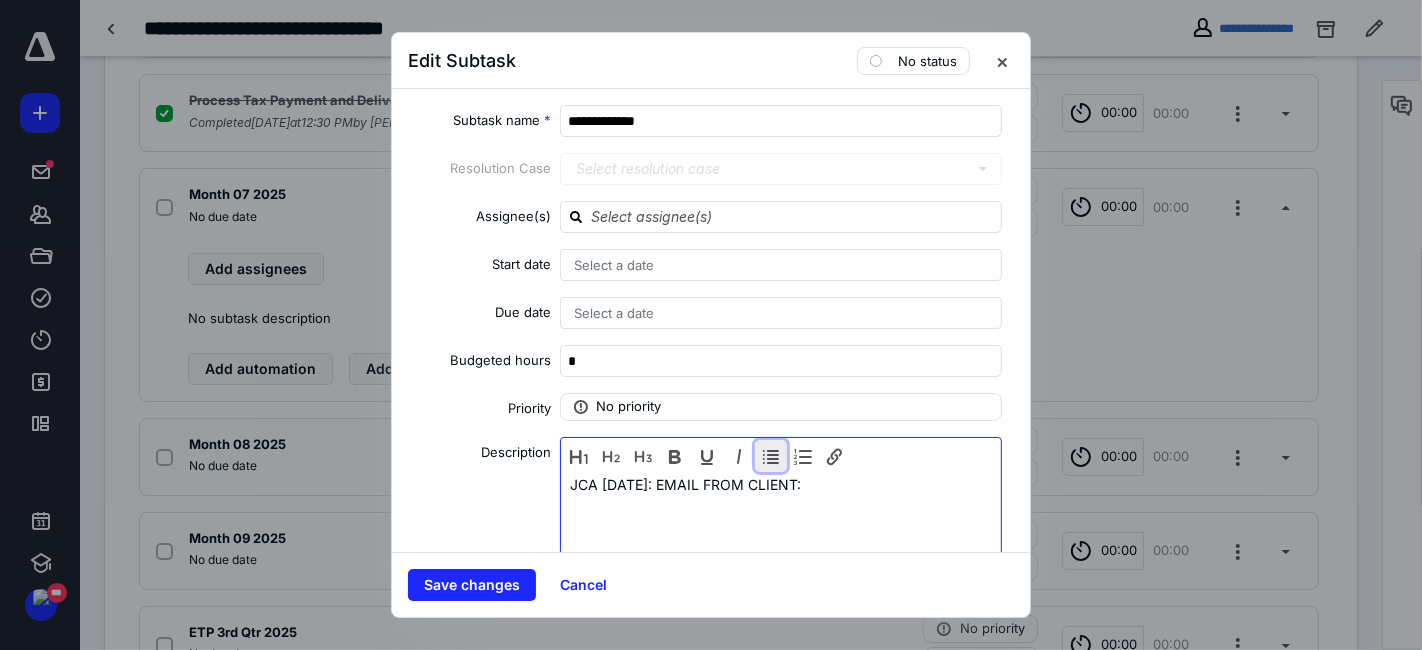 click at bounding box center [771, 456] 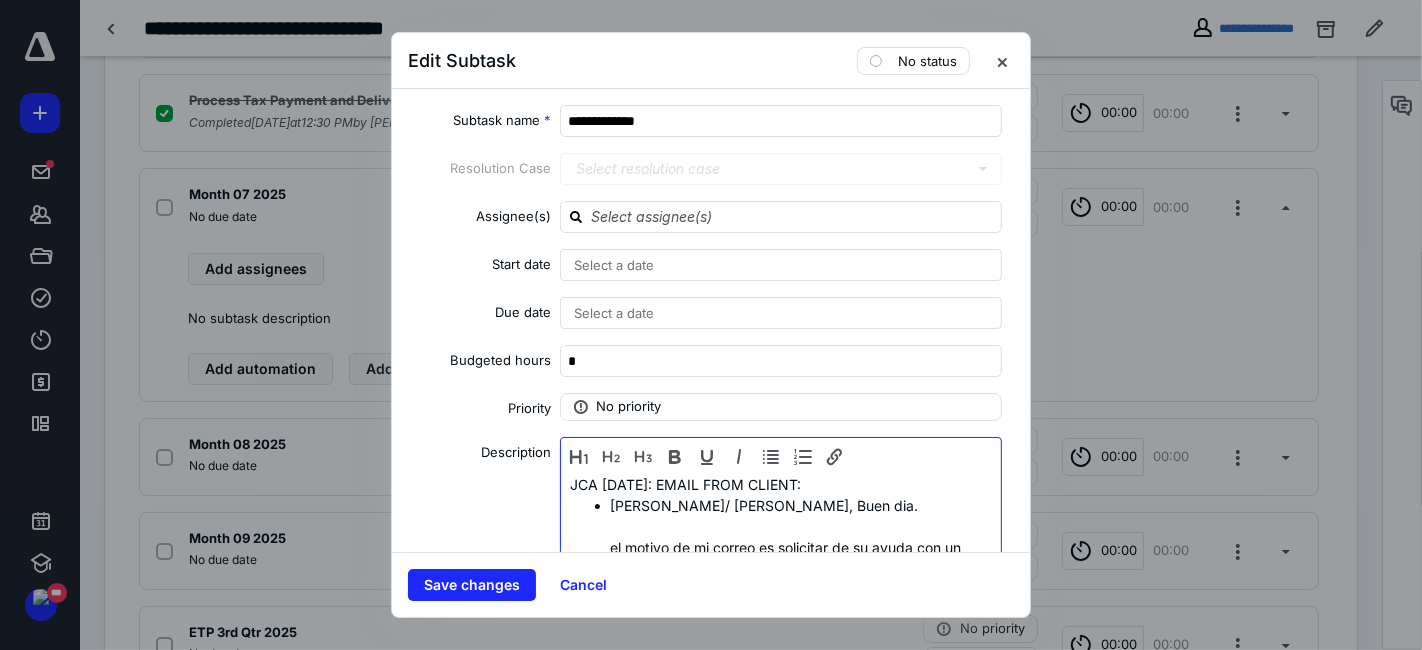 click at bounding box center (801, 526) 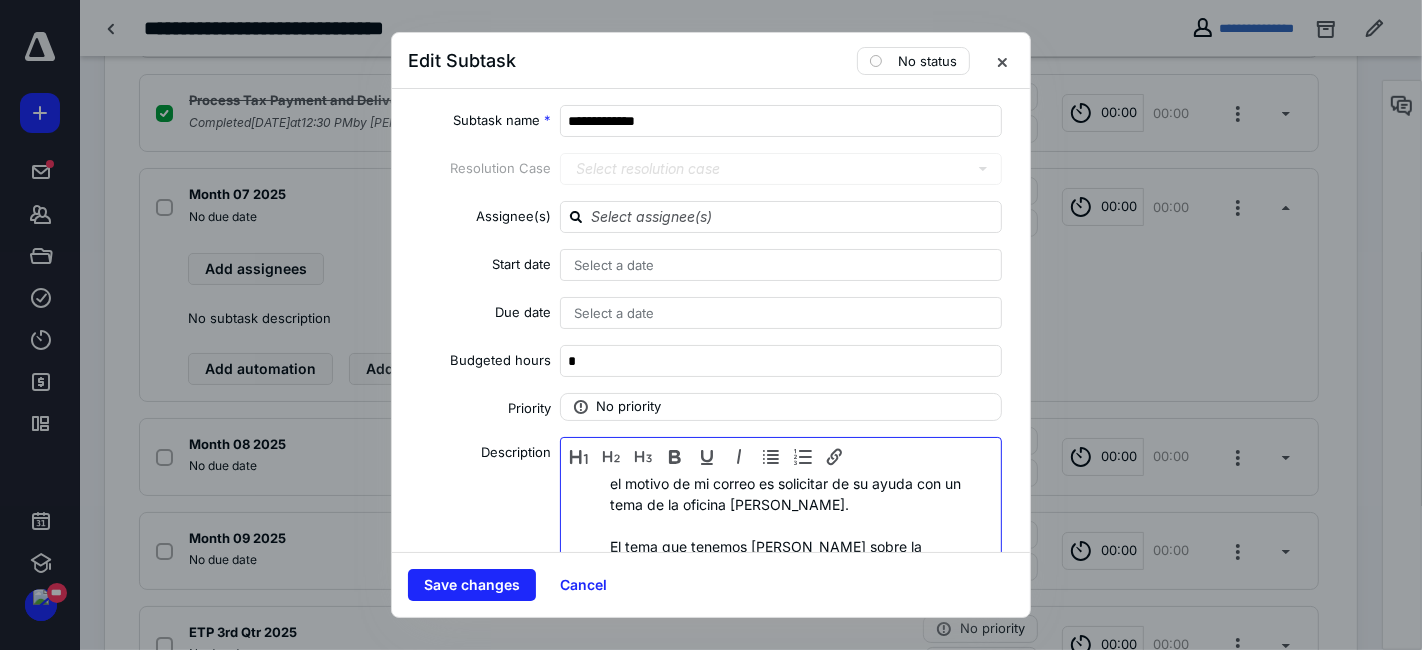 scroll, scrollTop: 0, scrollLeft: 0, axis: both 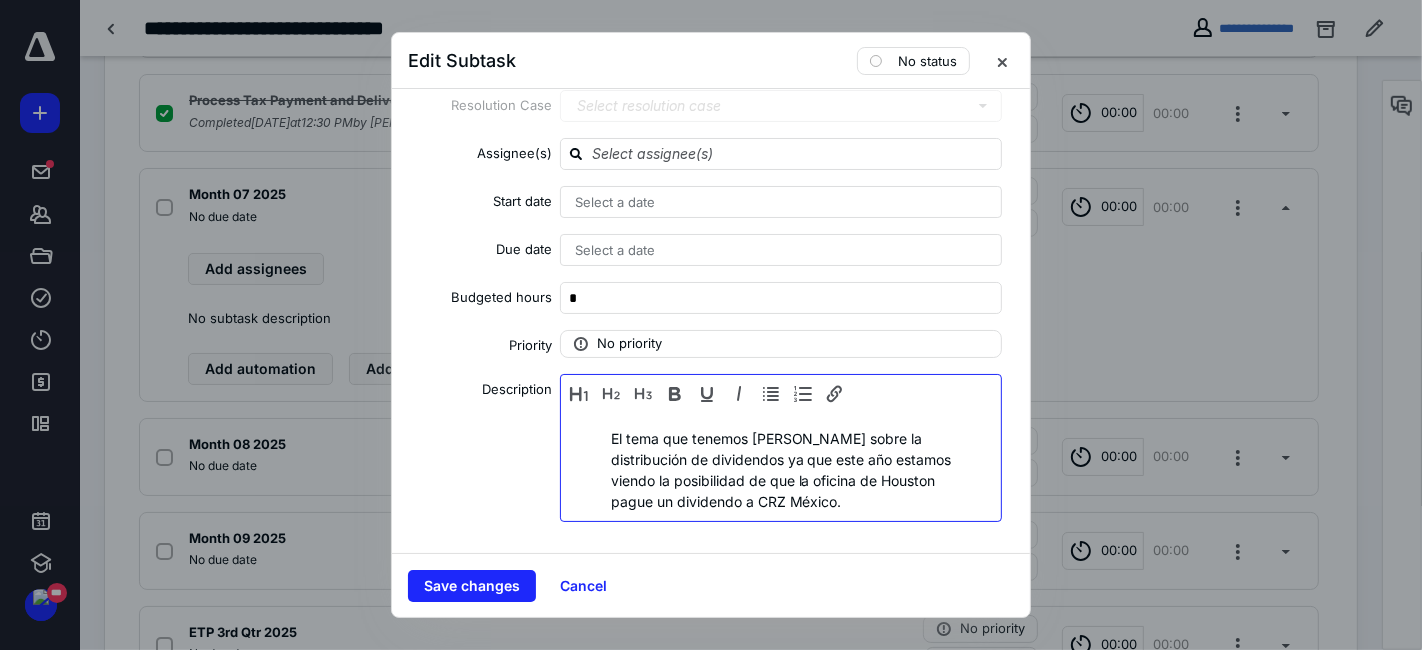 click at bounding box center (795, 417) 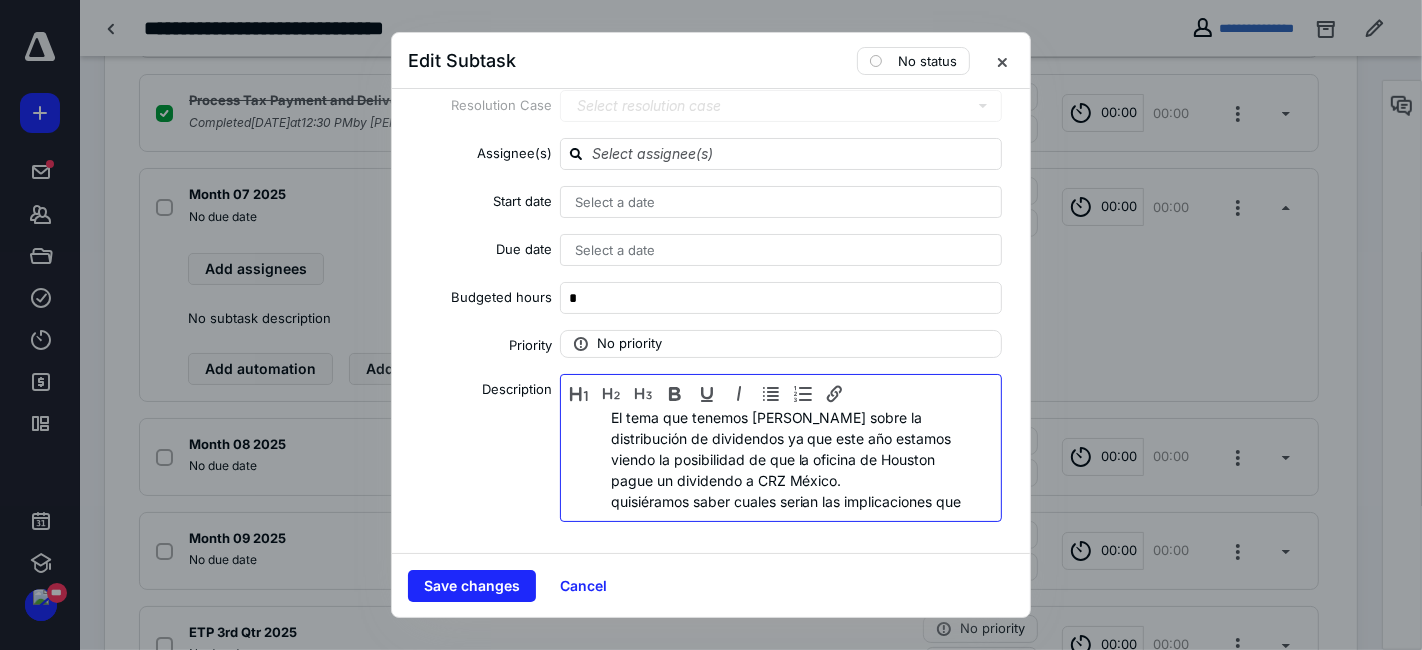 scroll, scrollTop: 64, scrollLeft: 0, axis: vertical 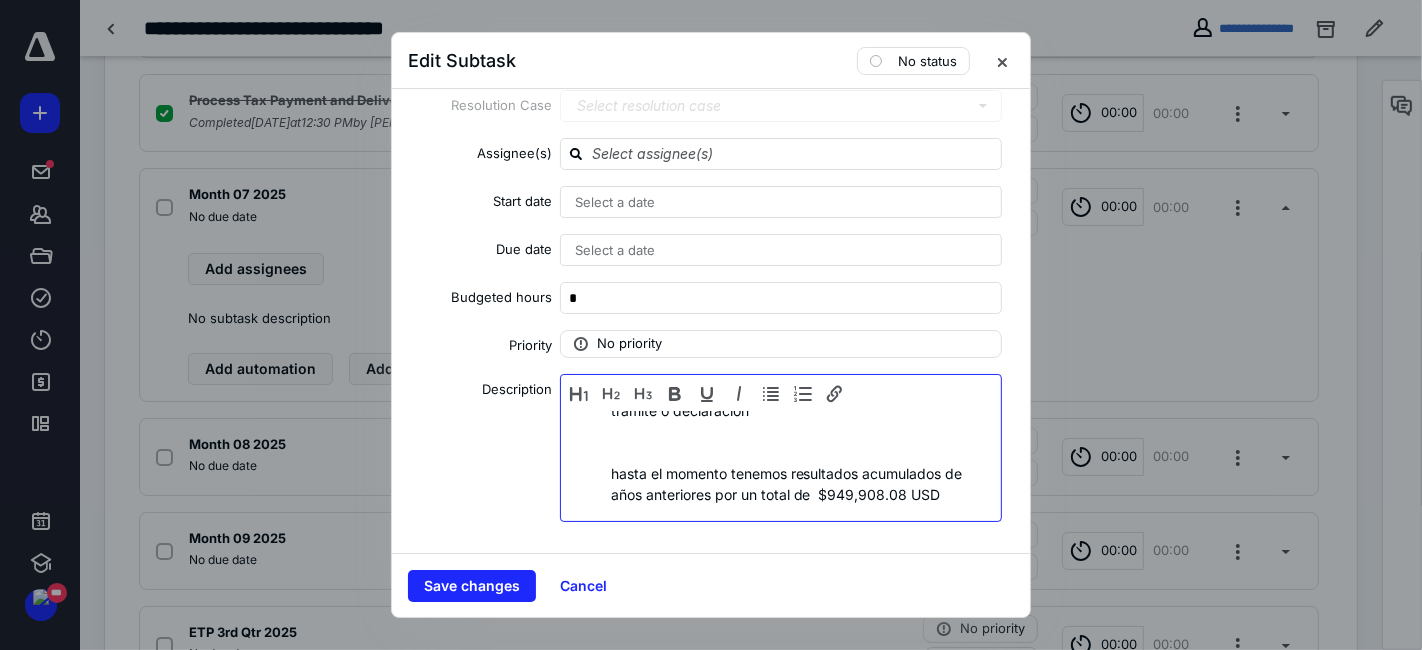 click at bounding box center [795, 452] 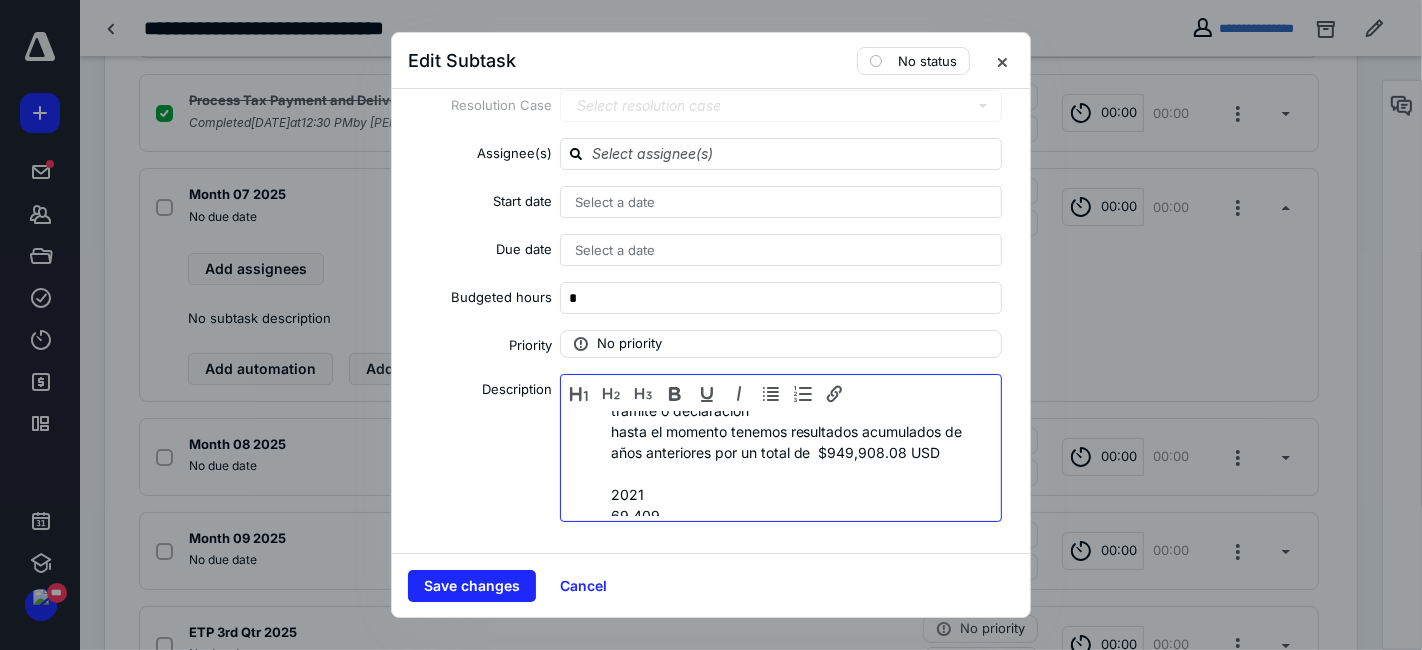 scroll, scrollTop: 231, scrollLeft: 0, axis: vertical 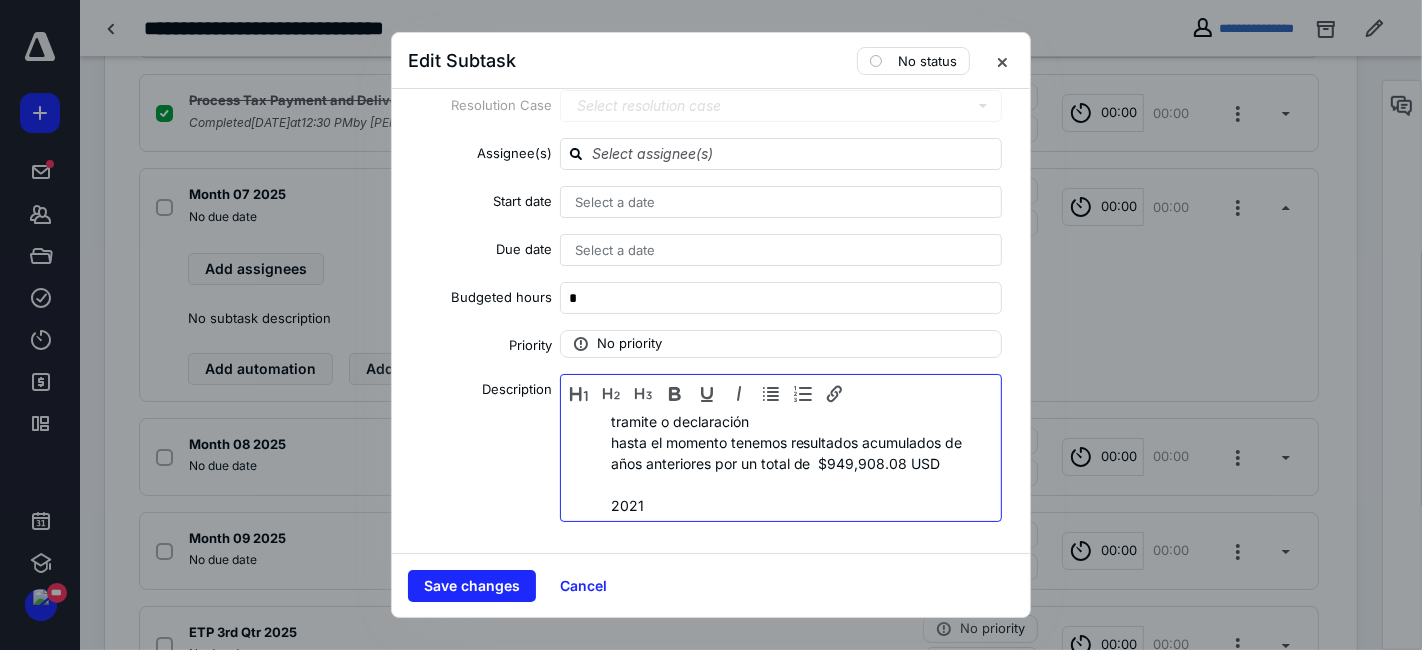 click on "2021" at bounding box center (795, 505) 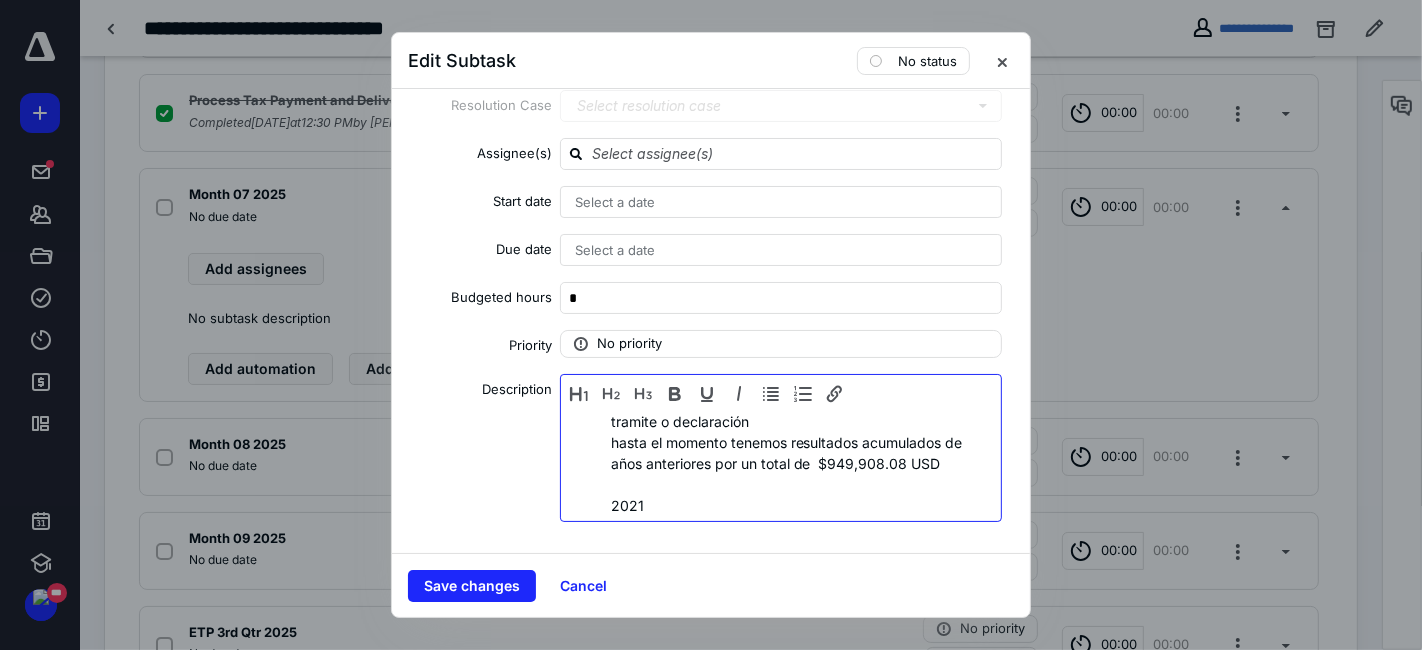 click at bounding box center [795, 484] 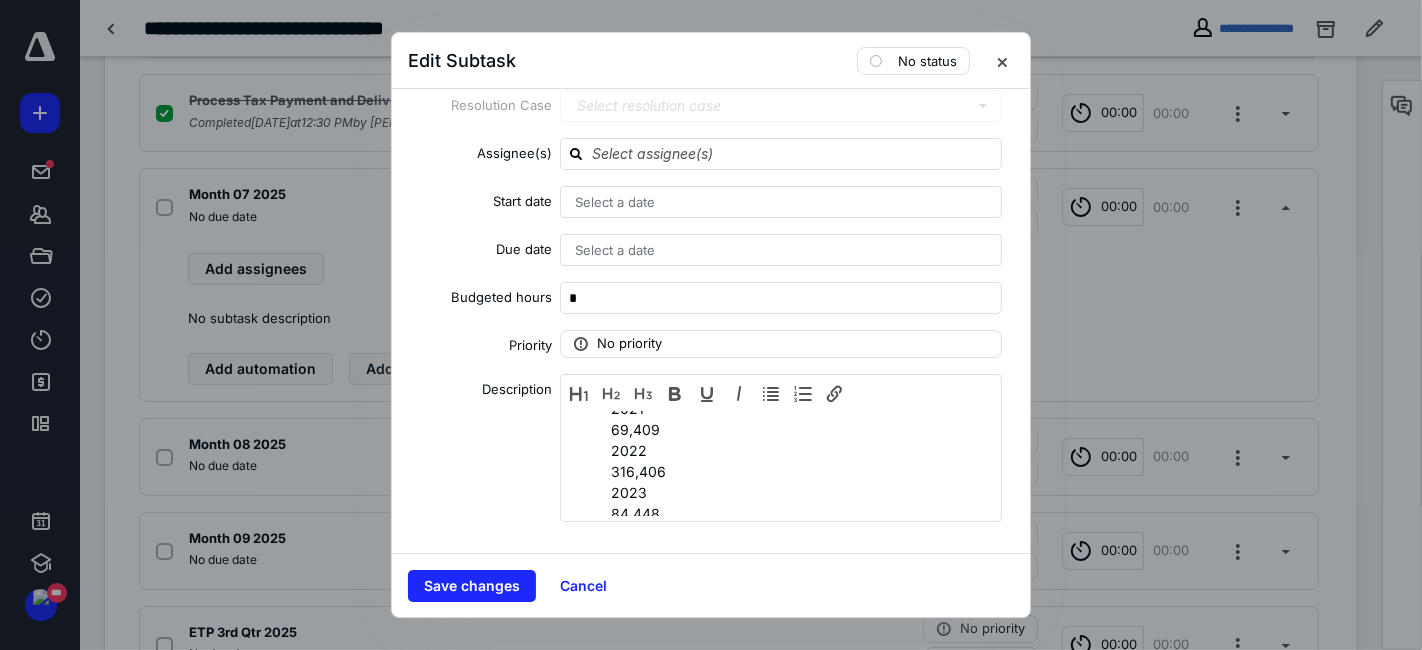 scroll, scrollTop: 320, scrollLeft: 0, axis: vertical 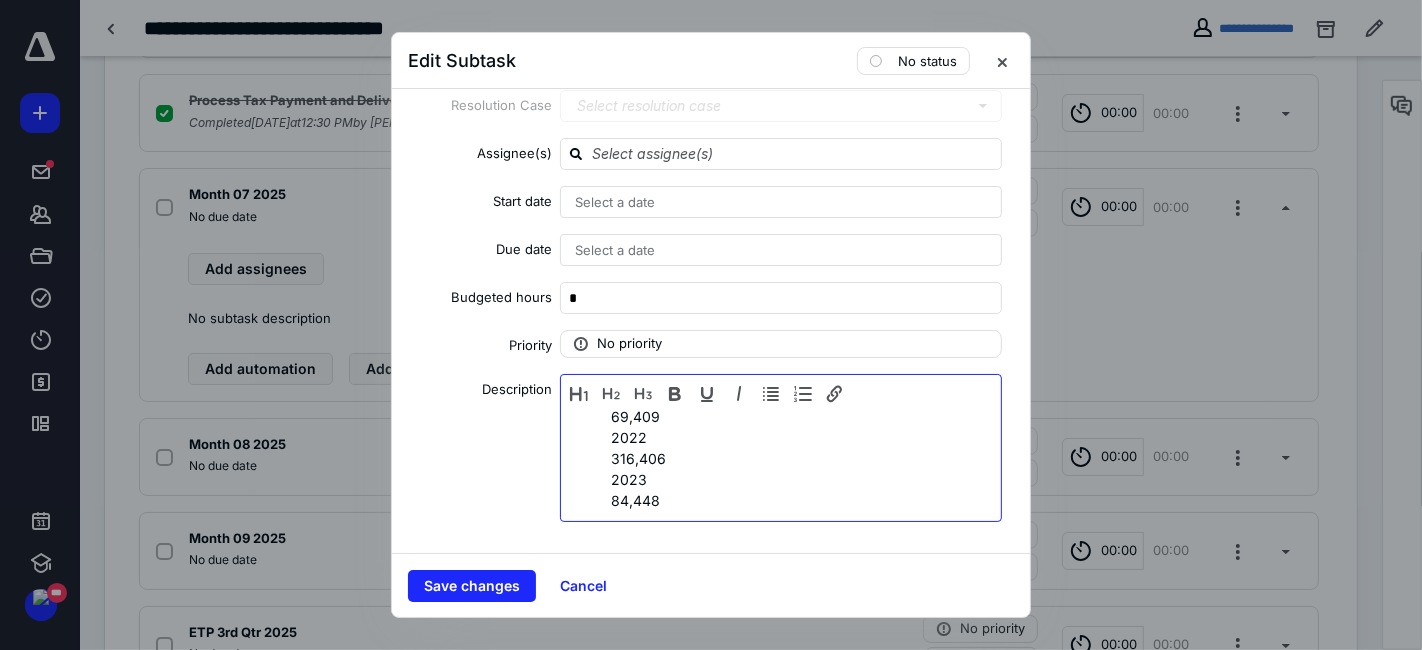 click on "2022" at bounding box center [795, 437] 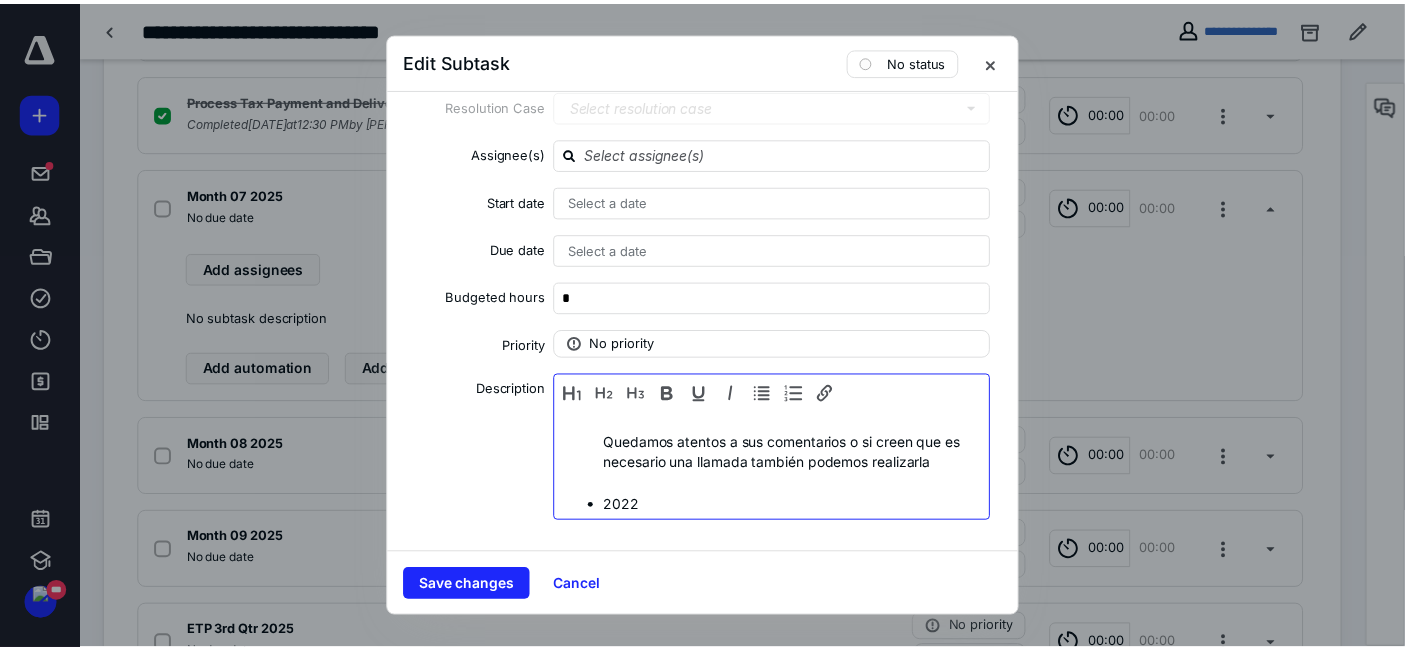 scroll, scrollTop: 462, scrollLeft: 0, axis: vertical 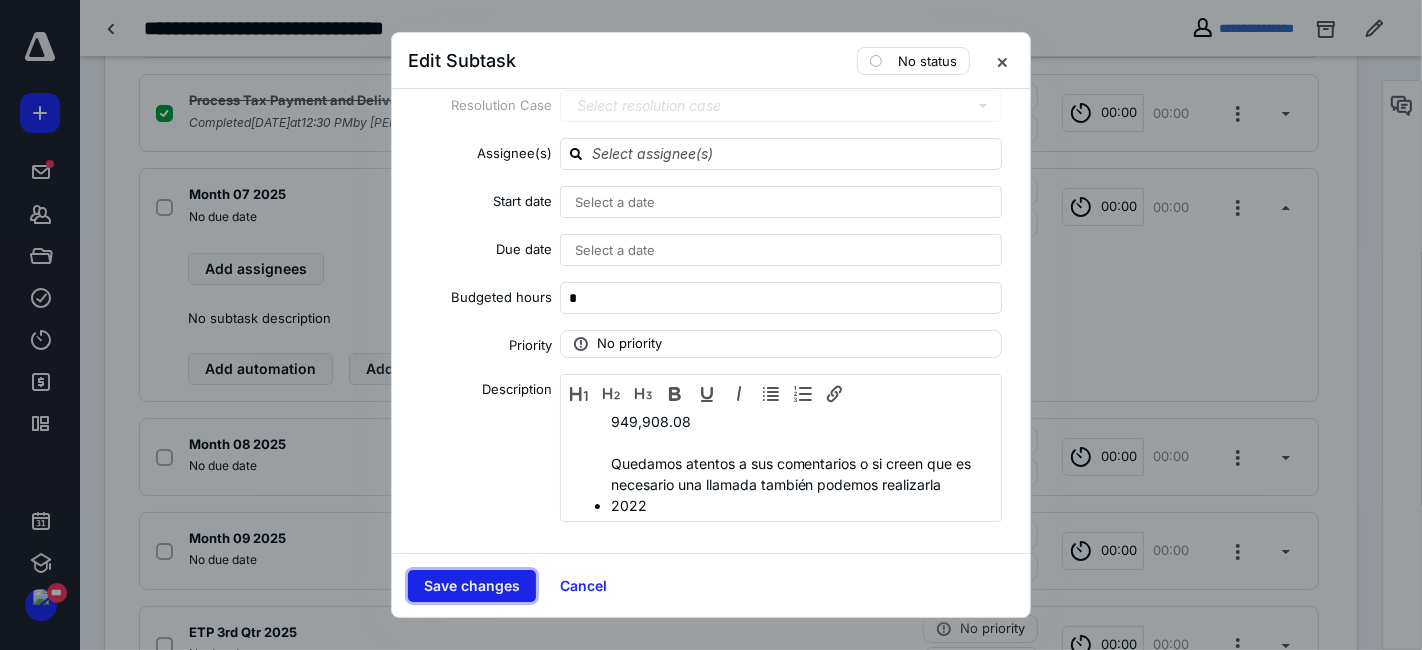 click on "Save changes" at bounding box center [472, 586] 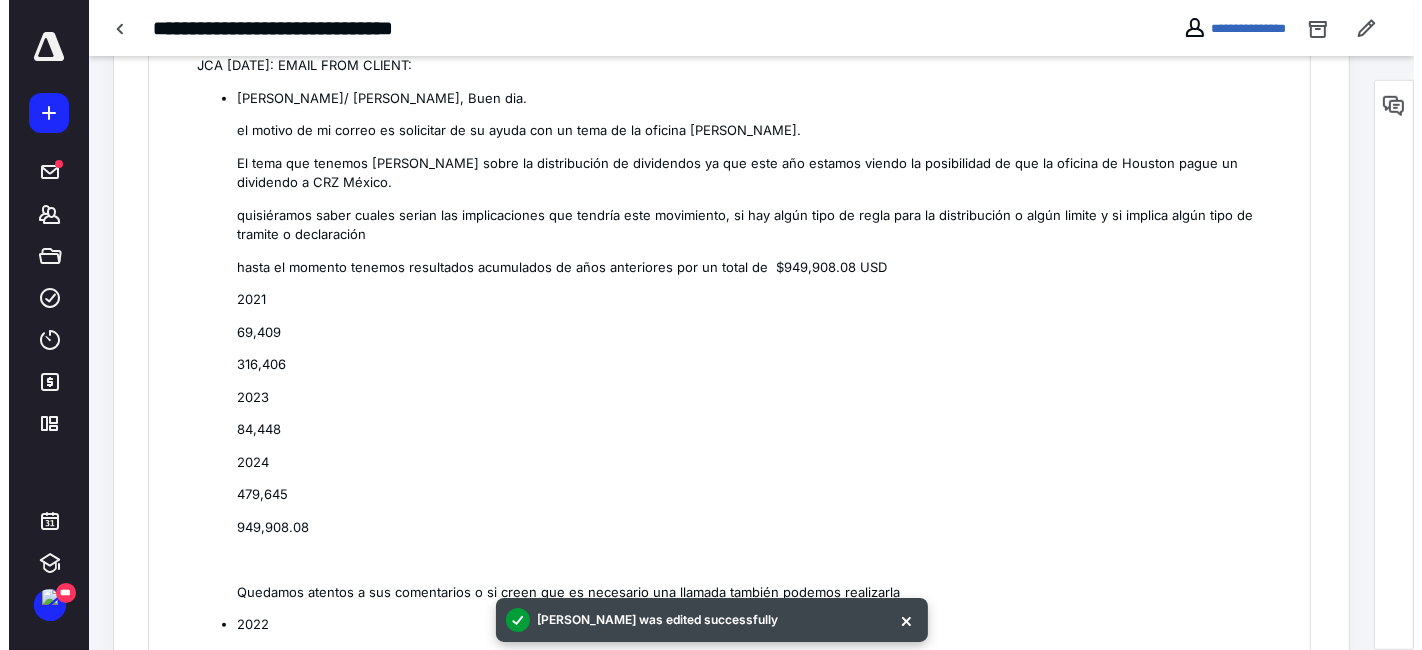 scroll, scrollTop: 1555, scrollLeft: 0, axis: vertical 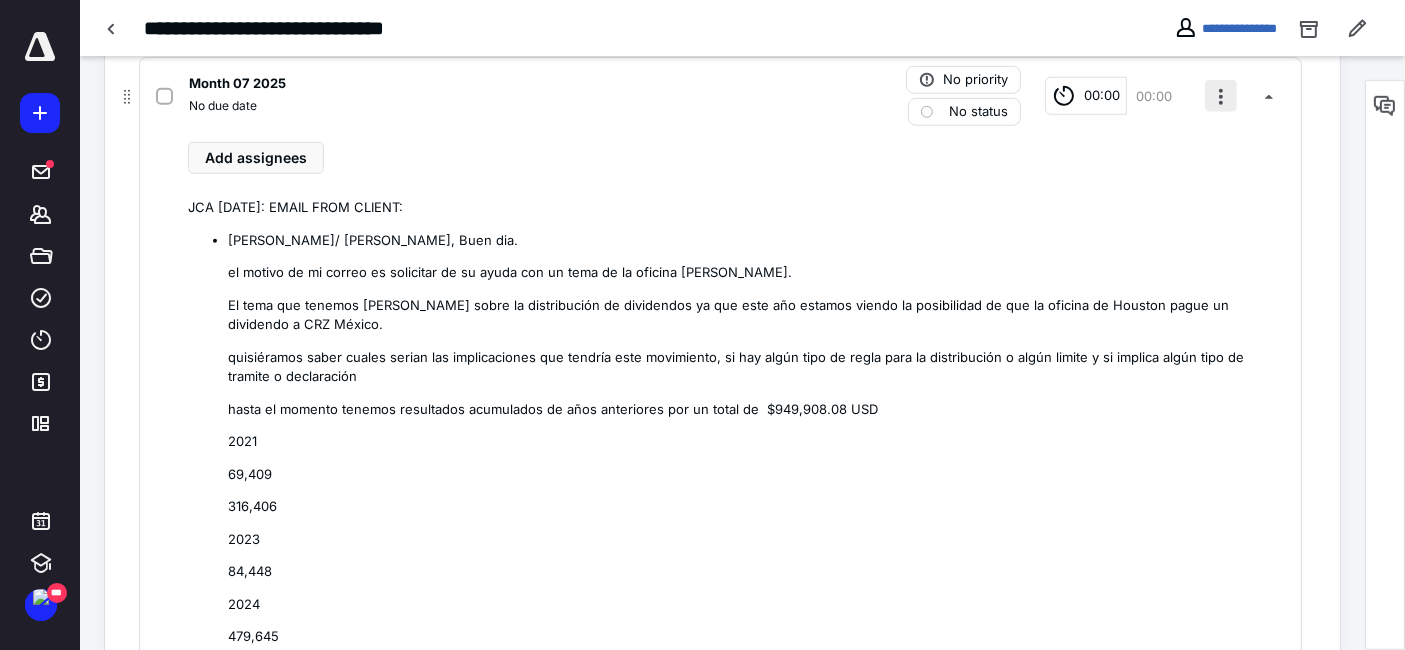 click at bounding box center (1221, 96) 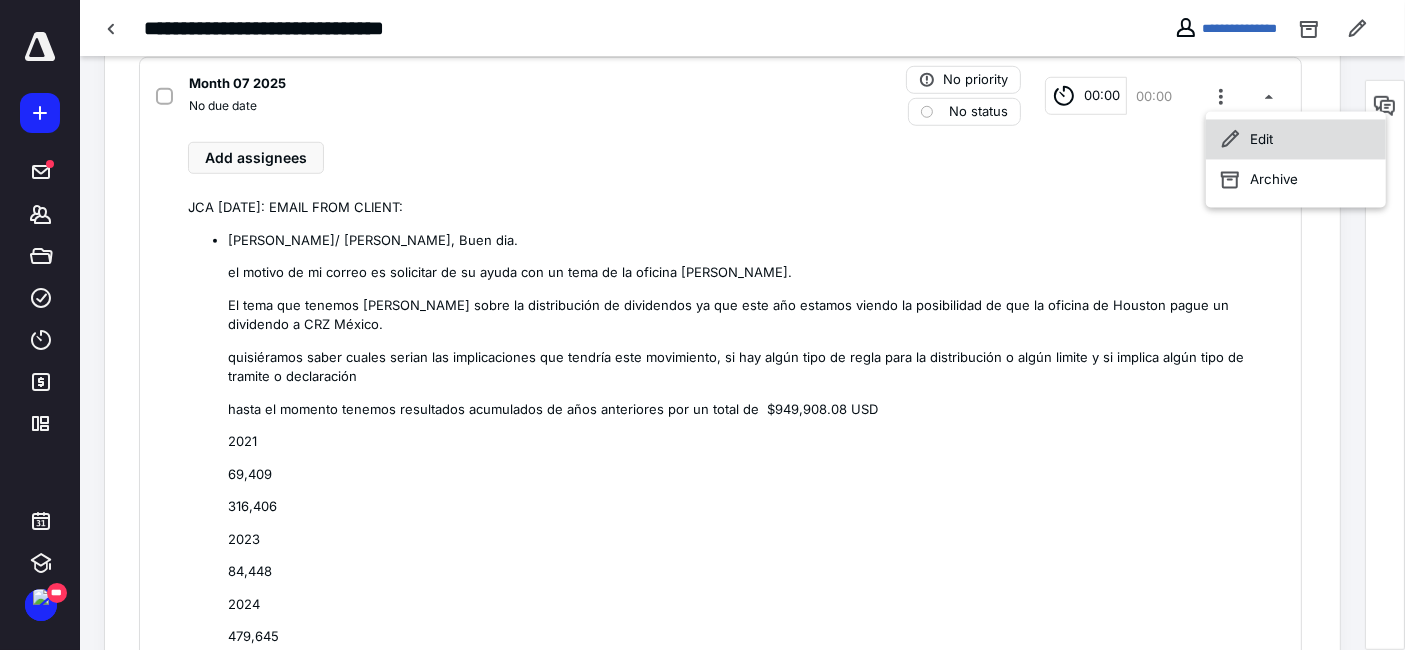 click 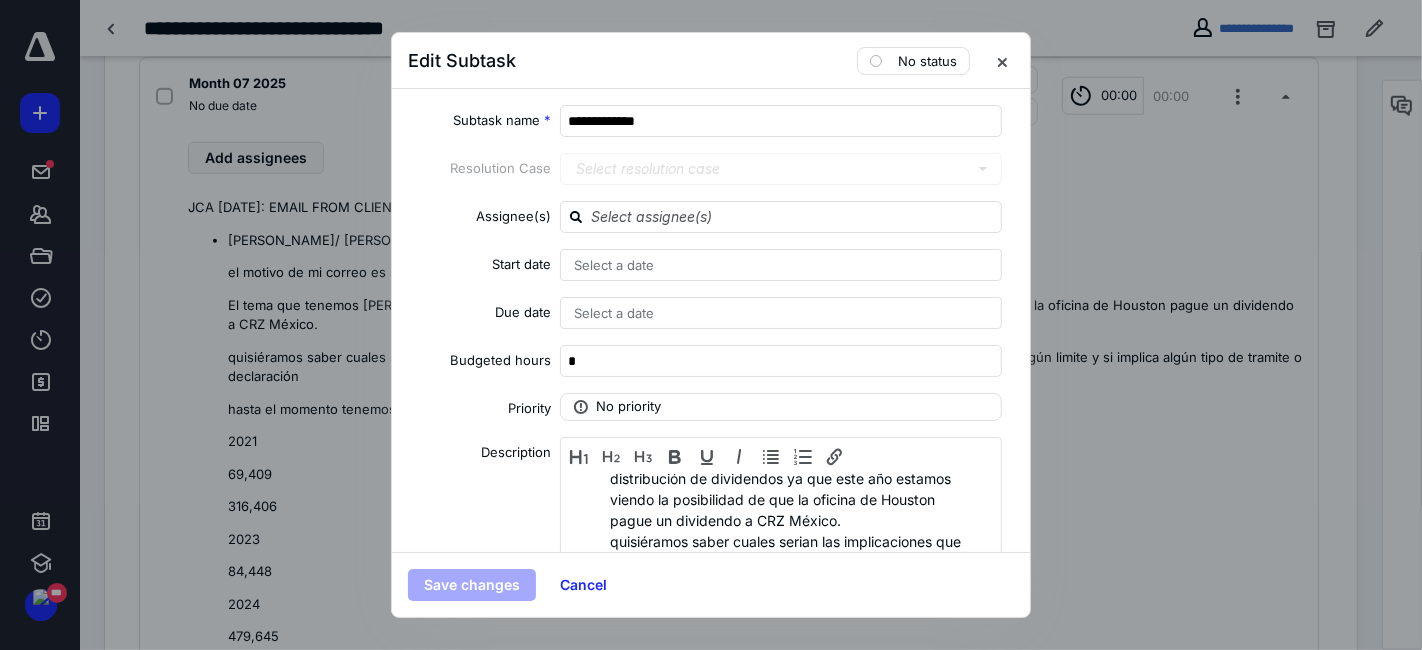 scroll, scrollTop: 0, scrollLeft: 0, axis: both 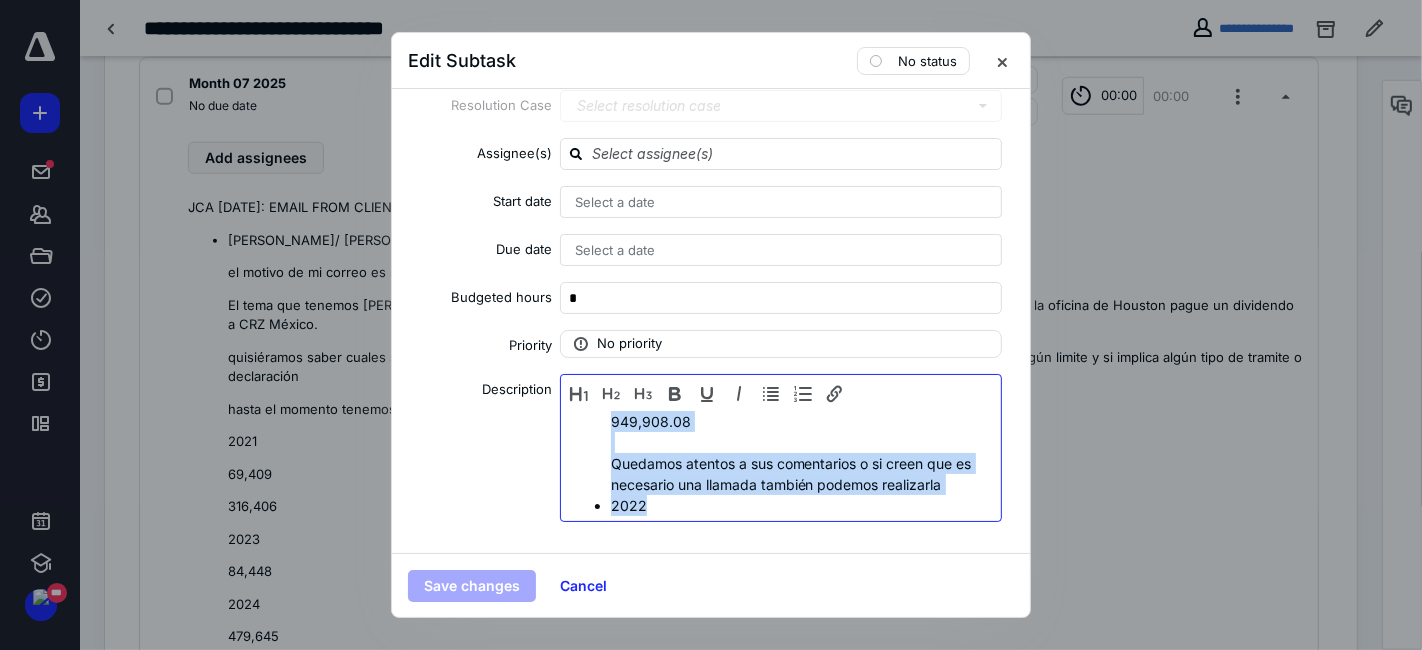 drag, startPoint x: 608, startPoint y: 506, endPoint x: 705, endPoint y: 636, distance: 162.2005 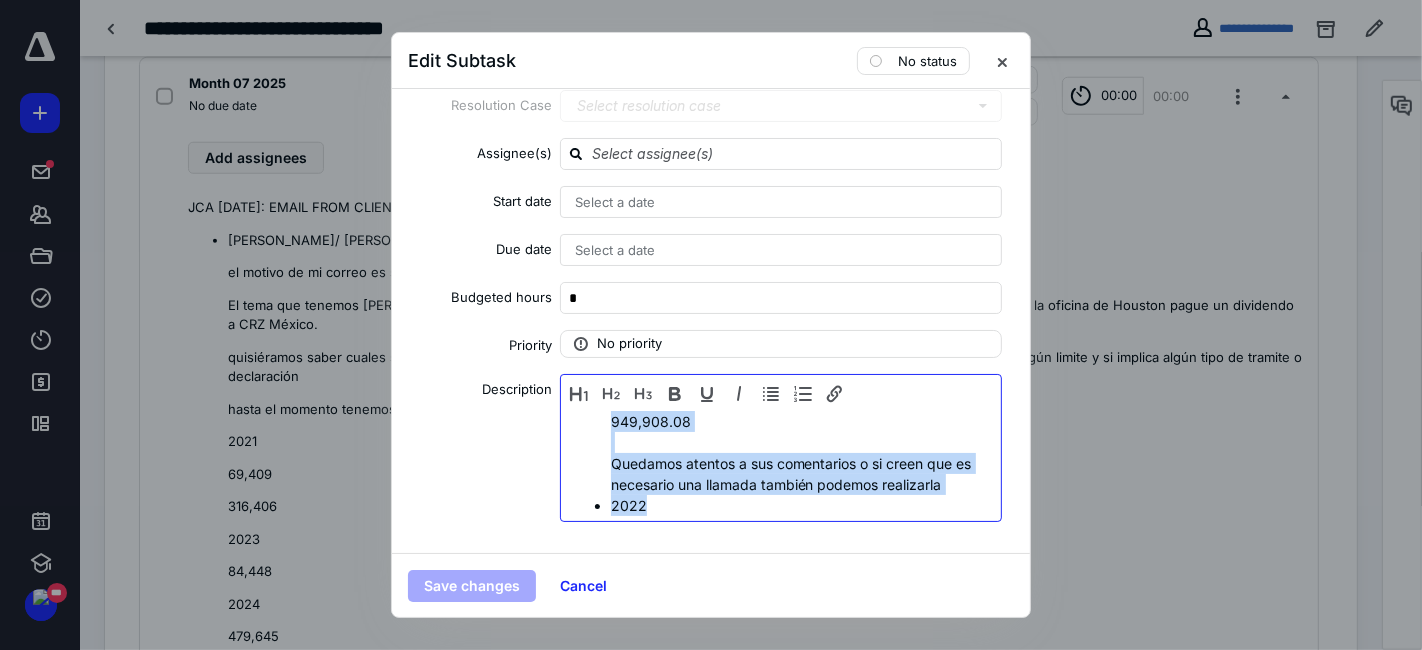 type 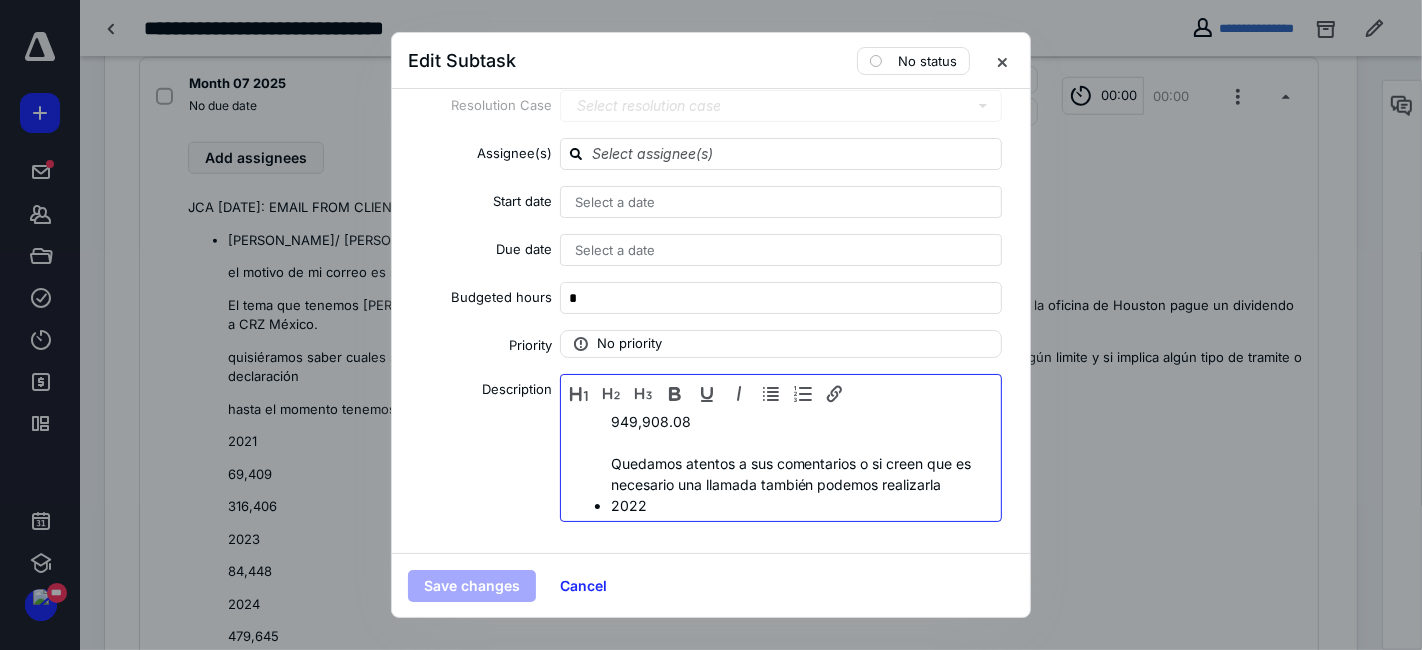 scroll, scrollTop: 0, scrollLeft: 0, axis: both 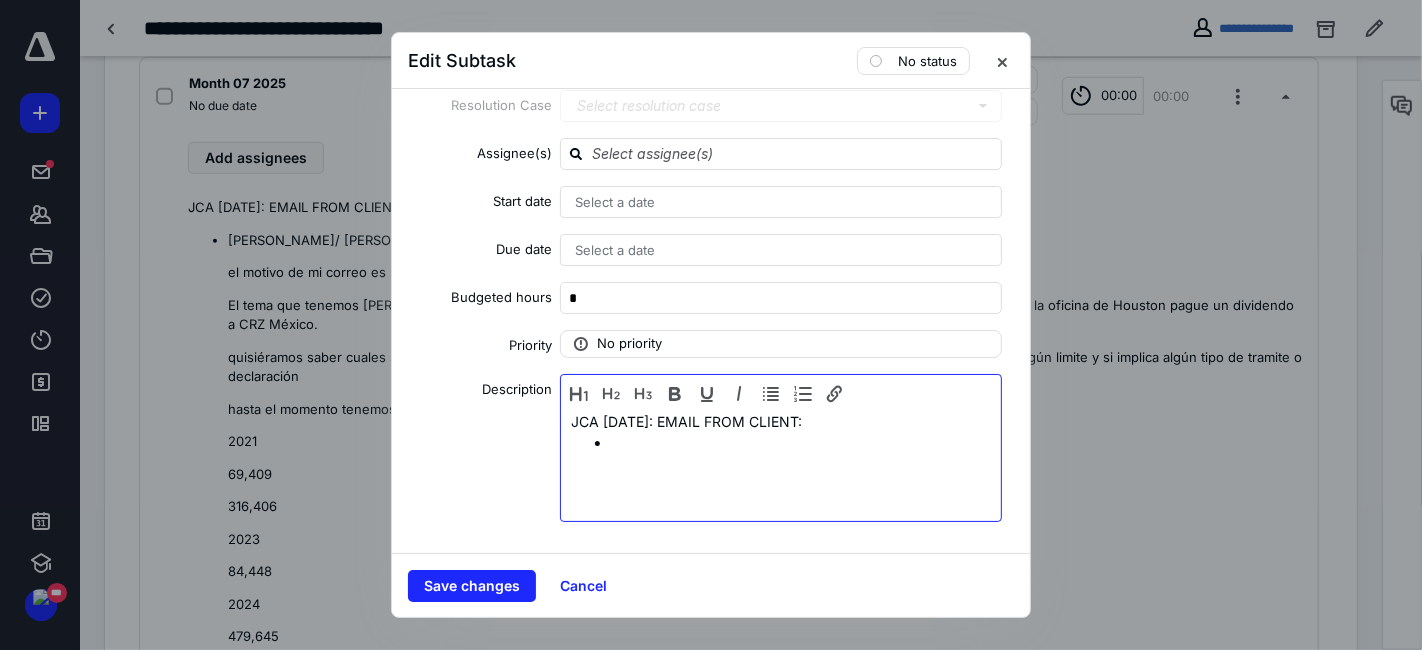 click at bounding box center (795, 442) 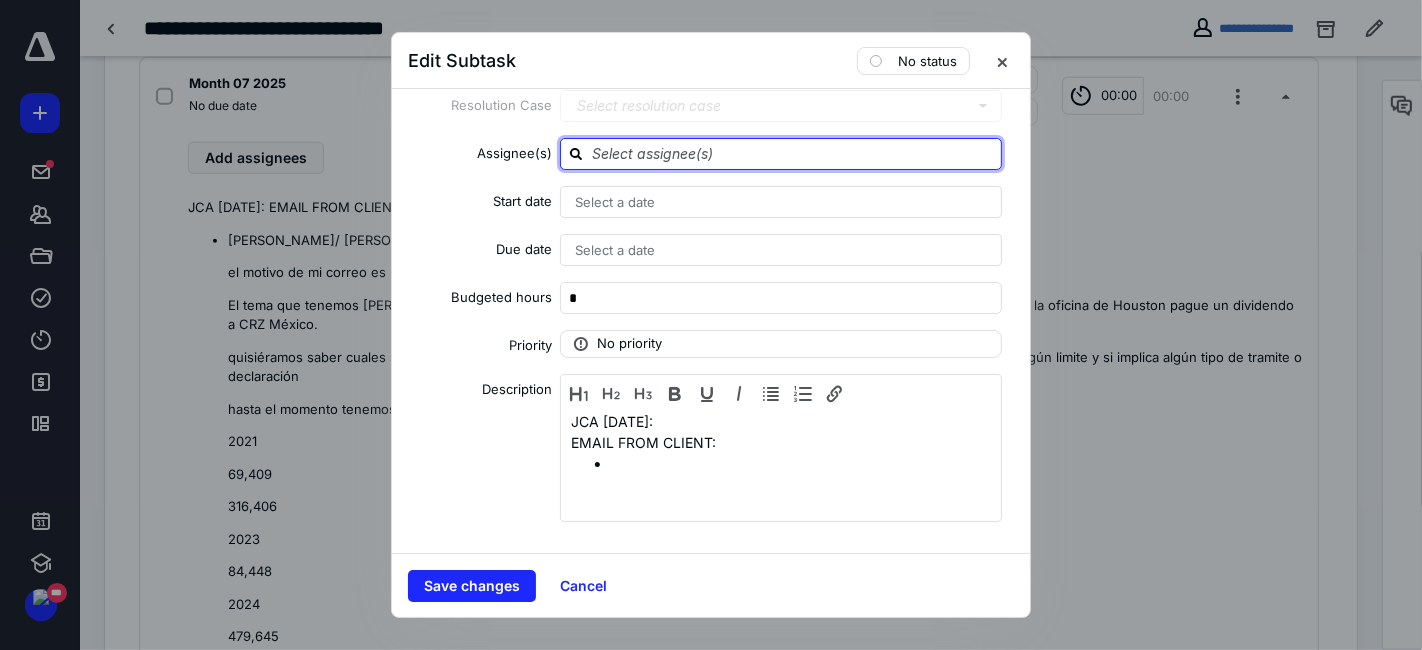 click at bounding box center [793, 153] 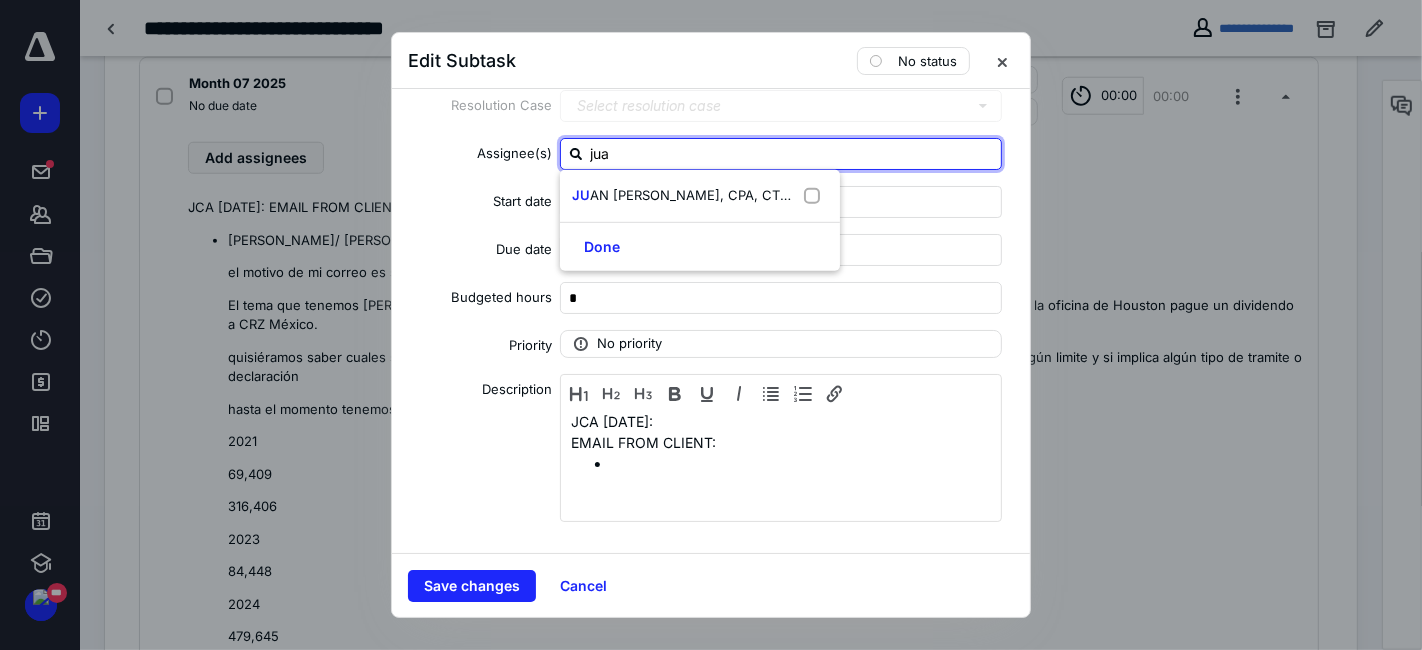 type on "[PERSON_NAME]" 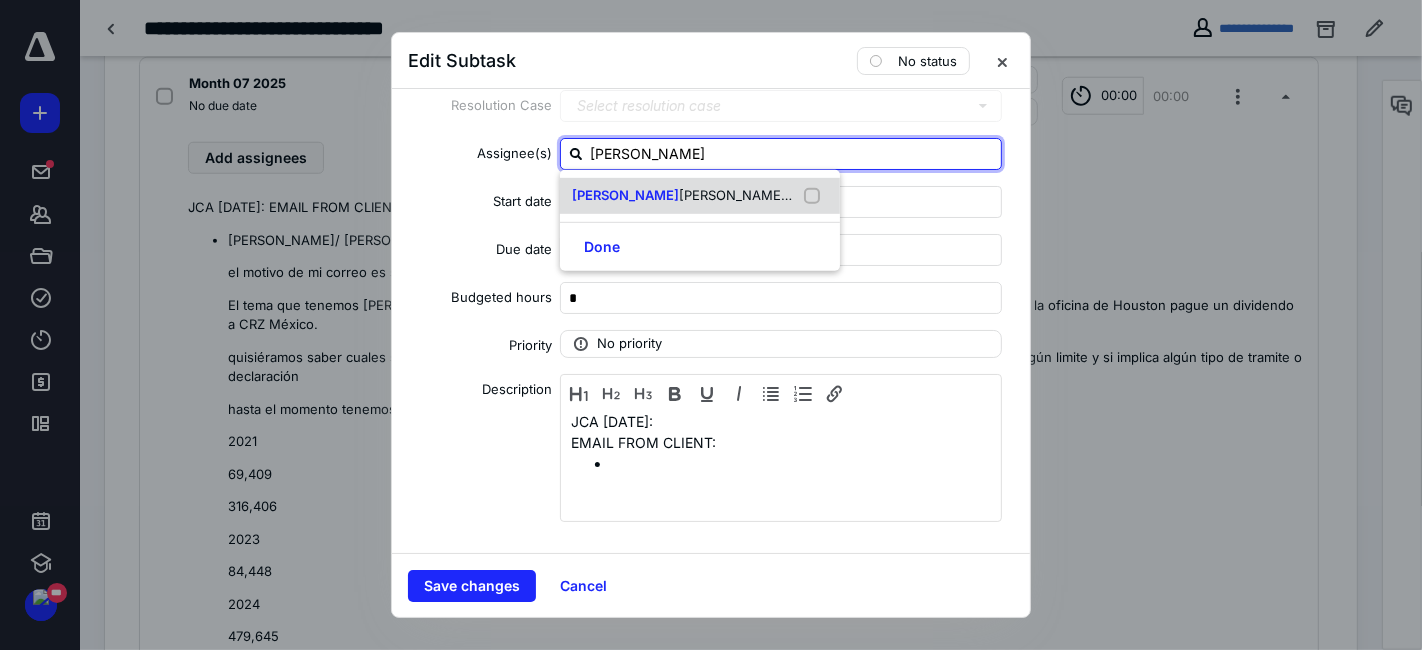 click on "[PERSON_NAME], CPA, CTS, CVA  (me)" at bounding box center [700, 196] 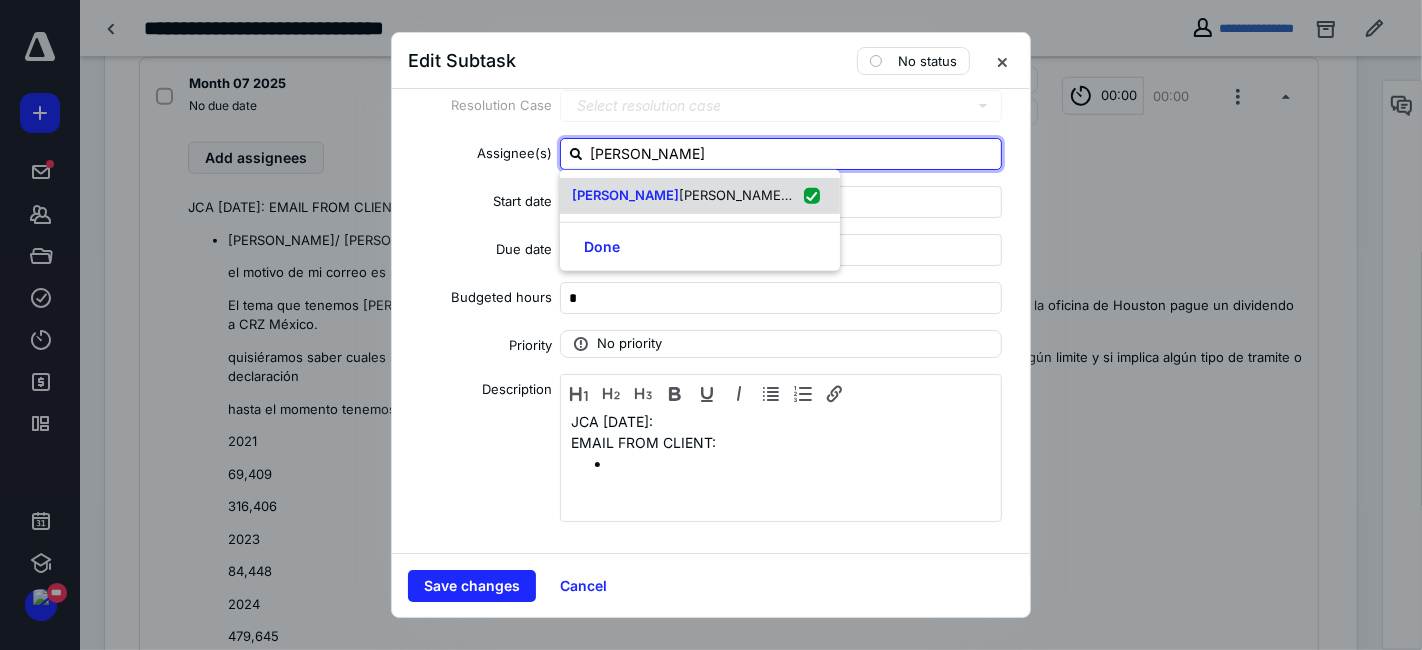 checkbox on "true" 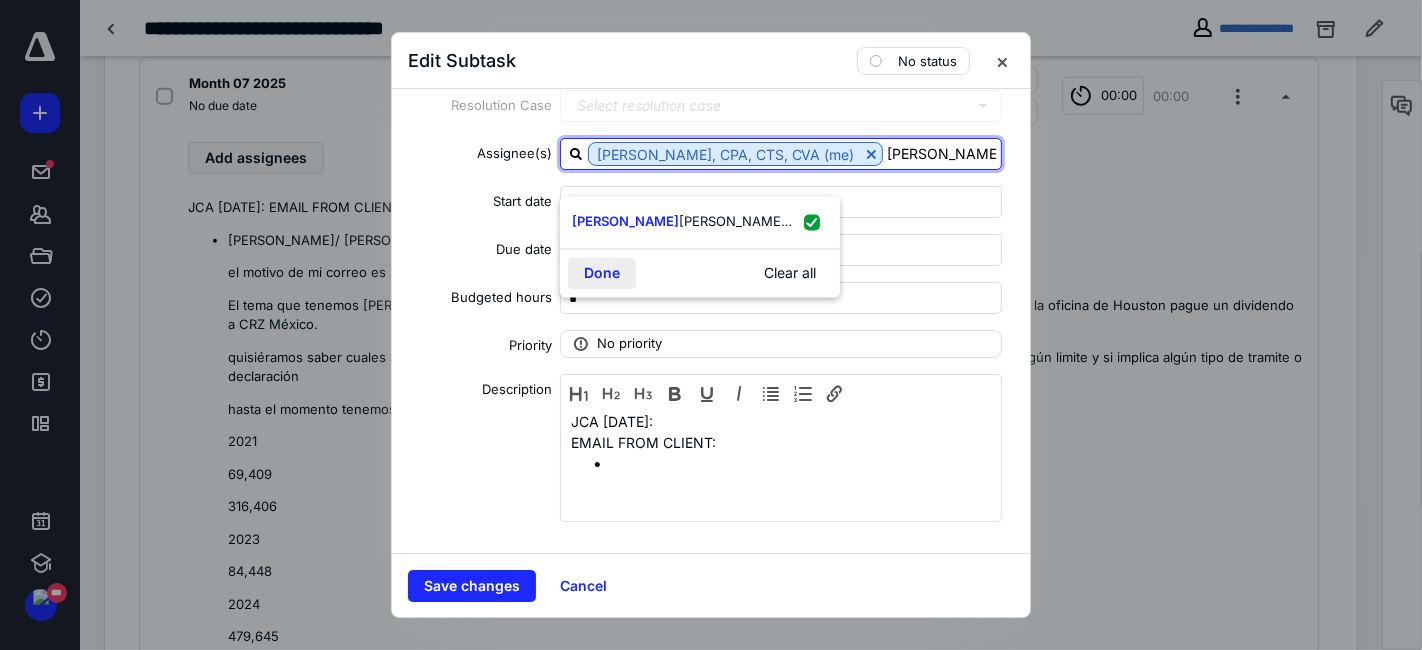 type on "[PERSON_NAME]" 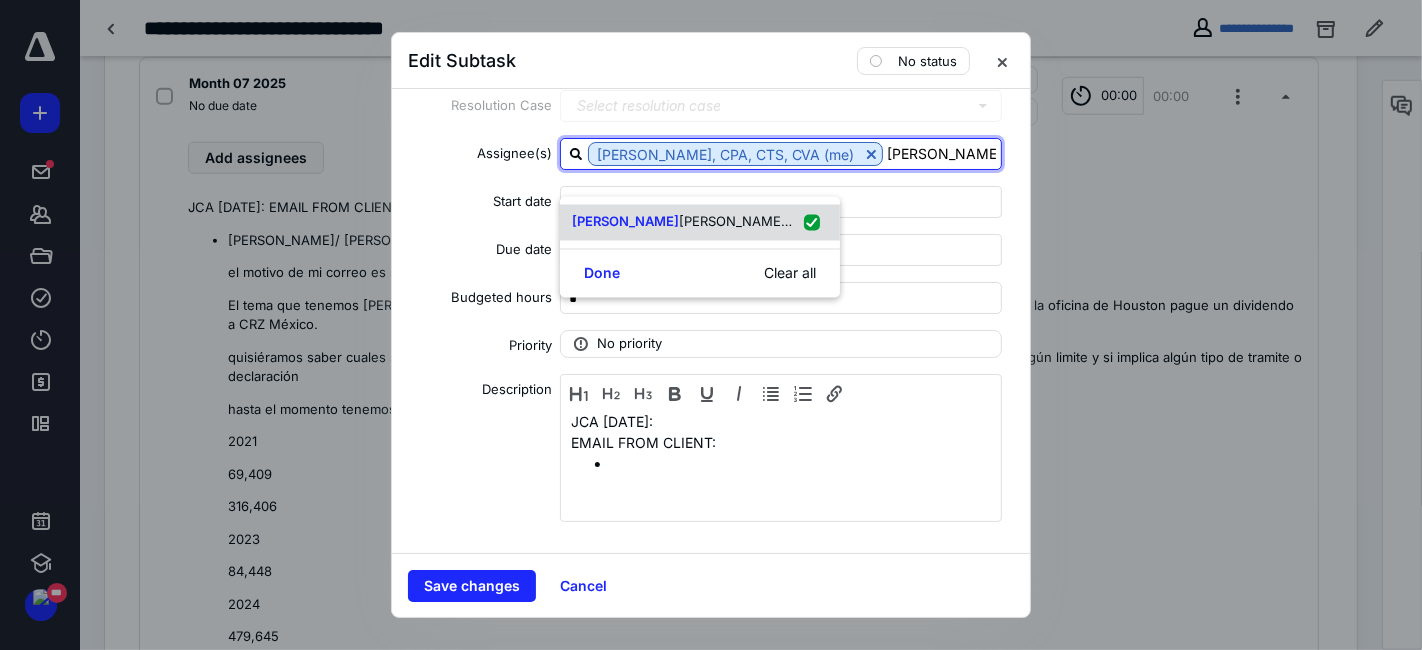 drag, startPoint x: 594, startPoint y: 267, endPoint x: 700, endPoint y: 210, distance: 120.353645 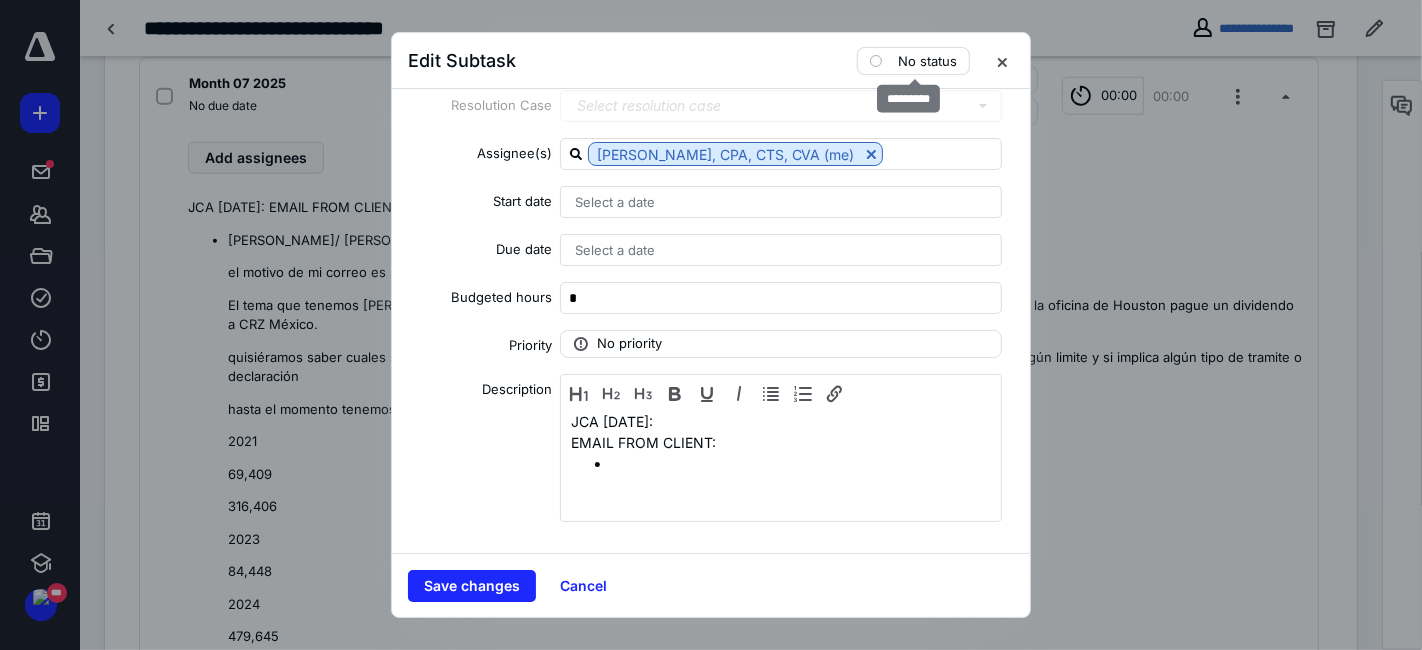 click on "No status" at bounding box center (927, 61) 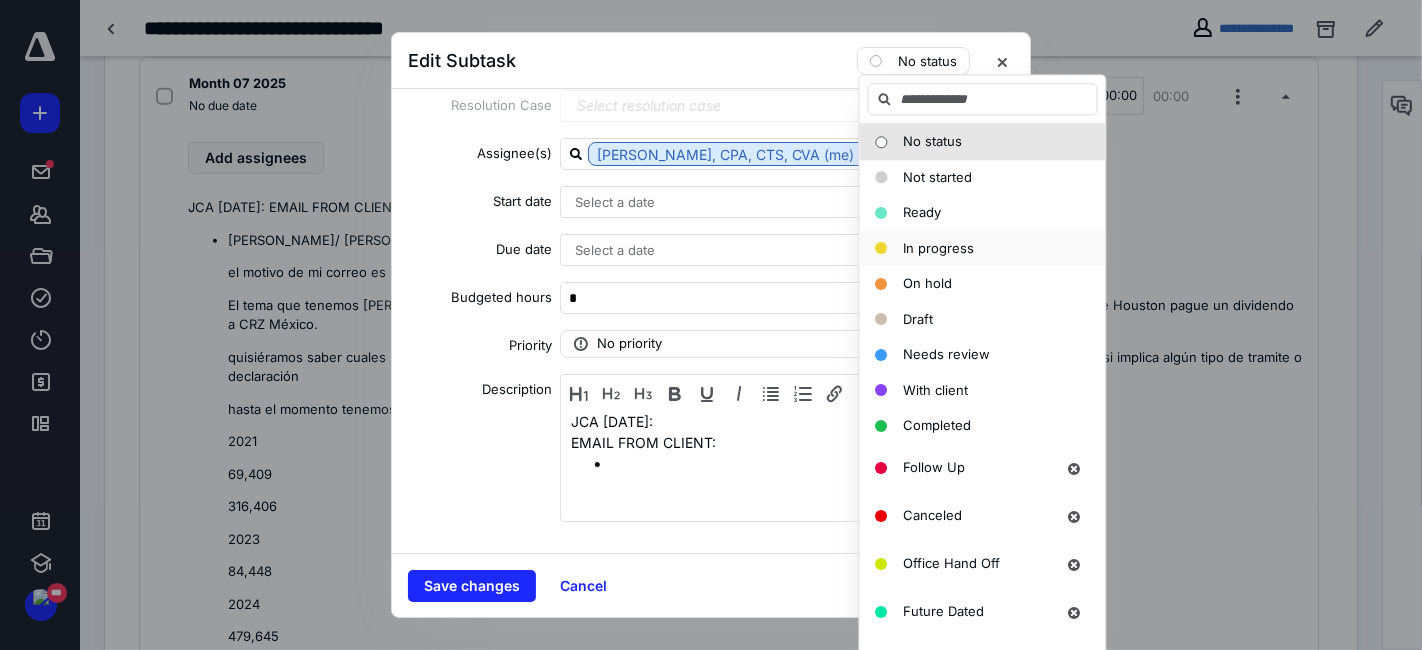 click on "In progress" at bounding box center [939, 248] 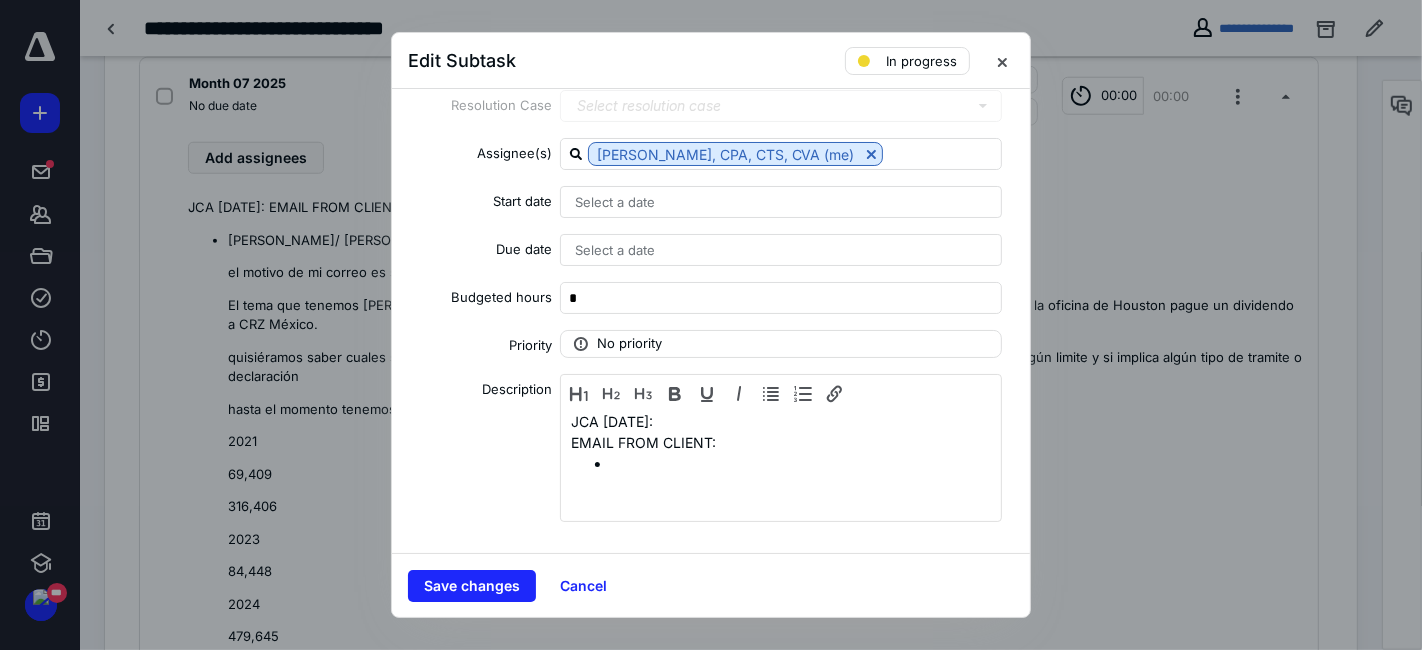 click on "Select a date" at bounding box center [781, 202] 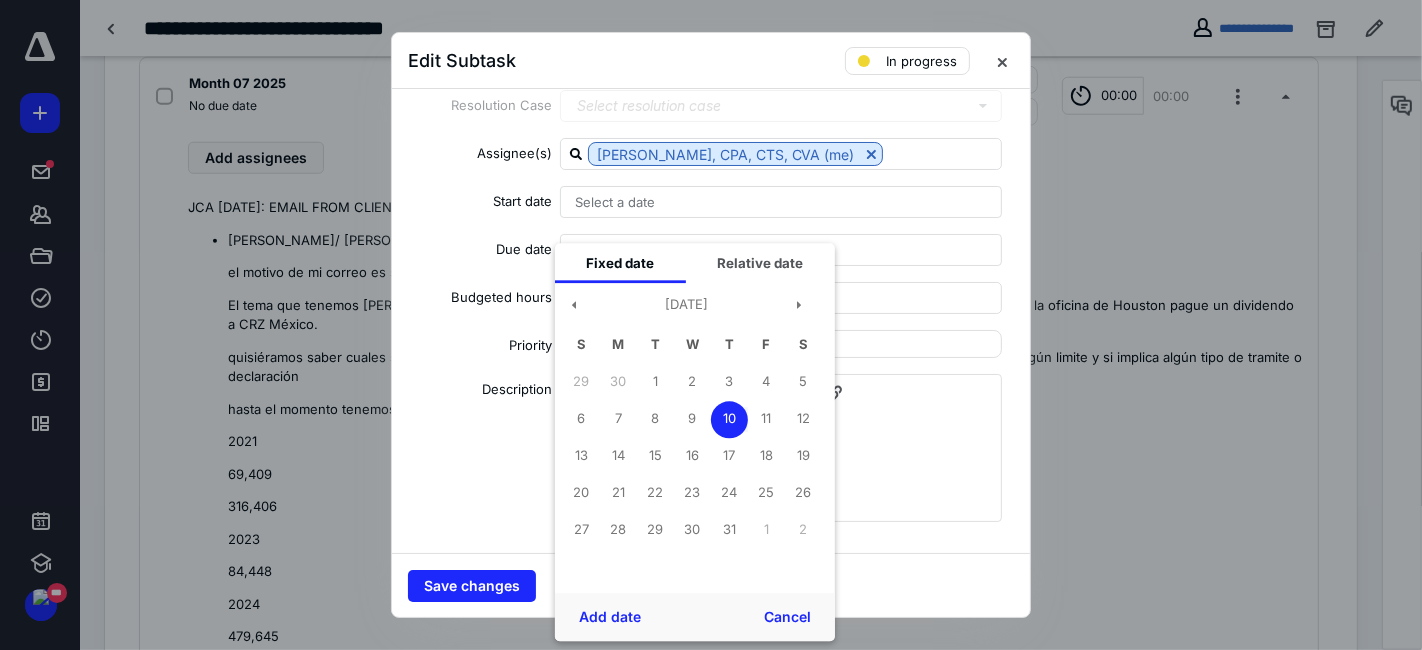 click at bounding box center (711, 325) 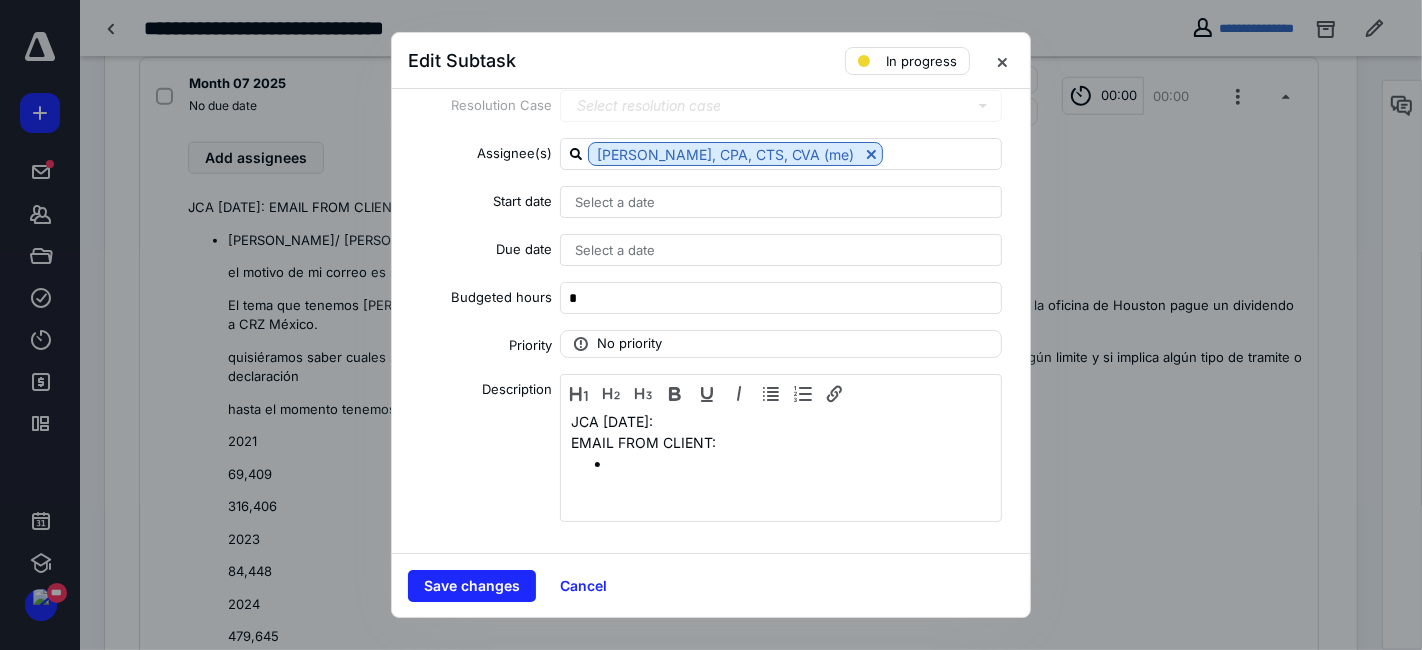 click on "Save changes Cancel" at bounding box center [711, 585] 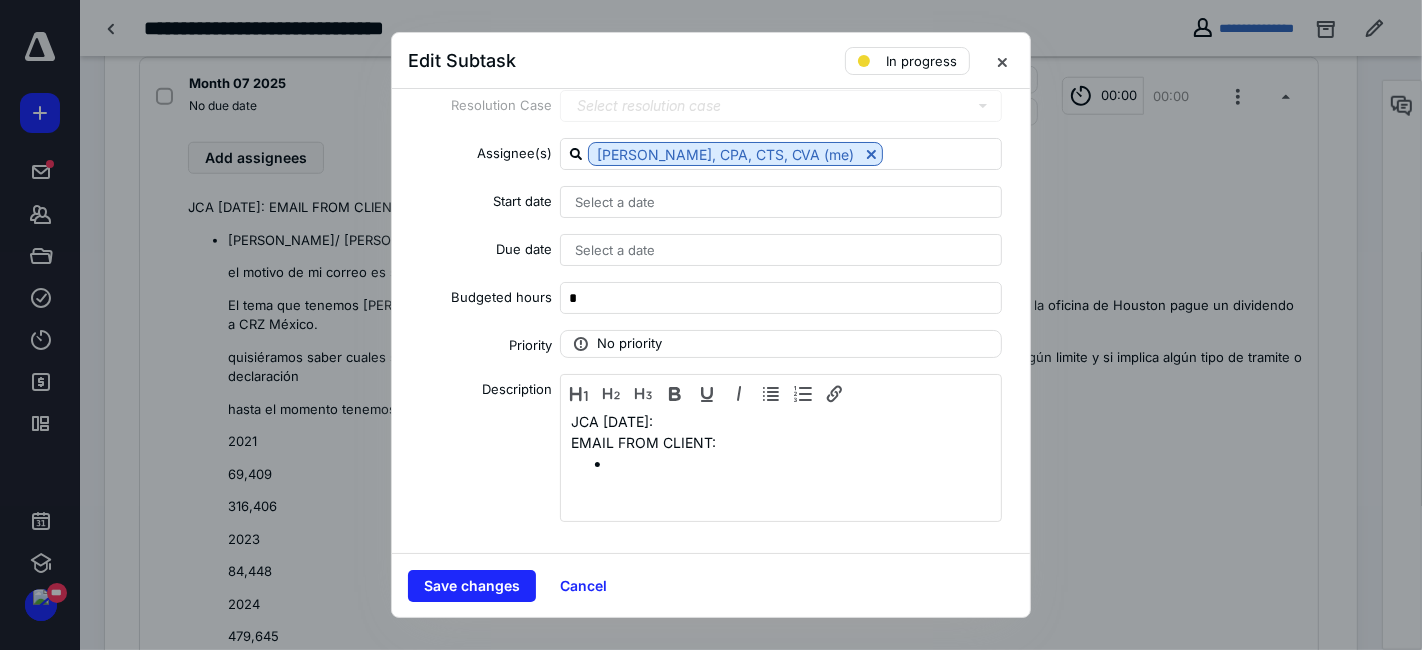 click on "Select a date" at bounding box center (781, 202) 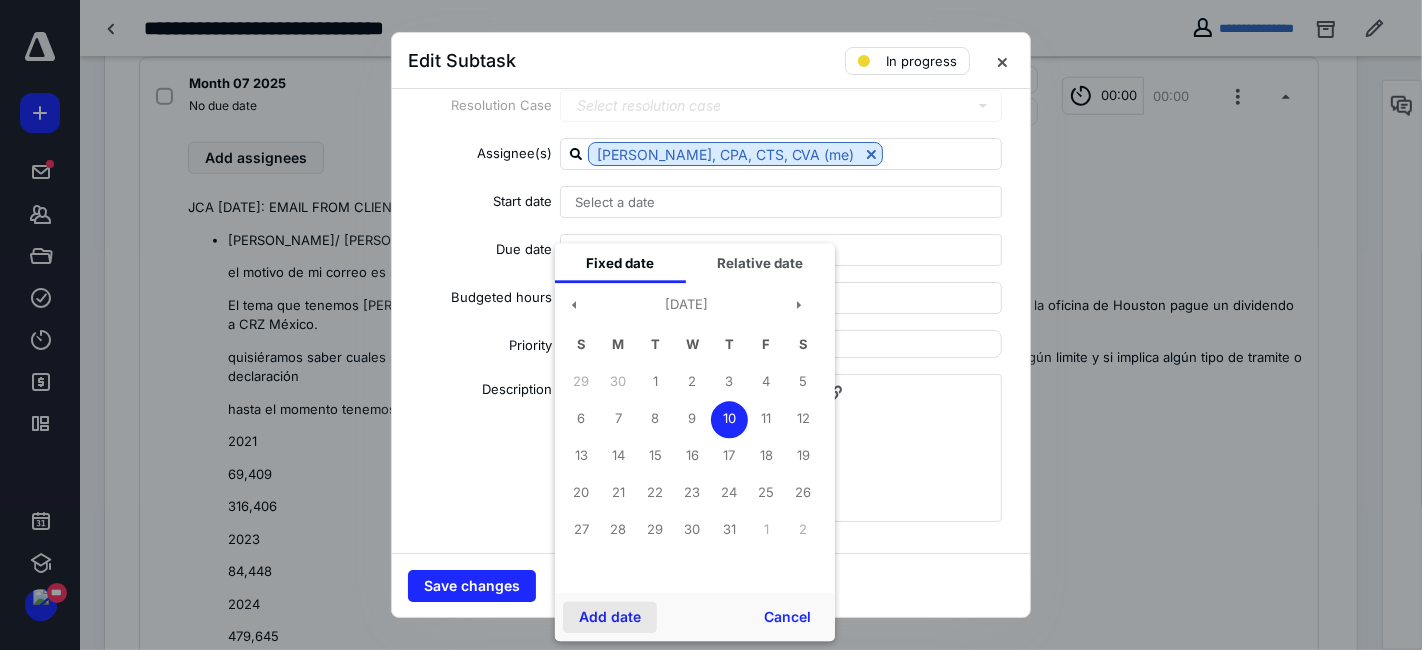 click on "Add date" at bounding box center [610, 617] 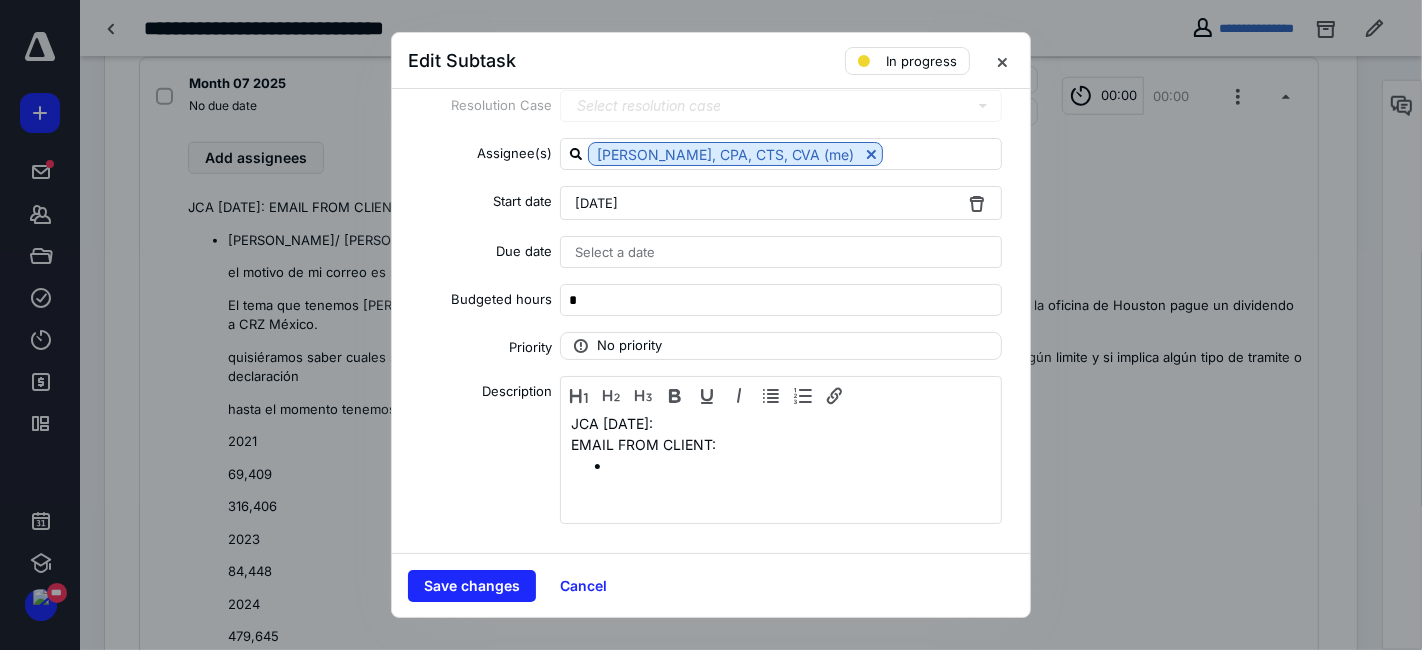 click on "Select a date" at bounding box center [781, 252] 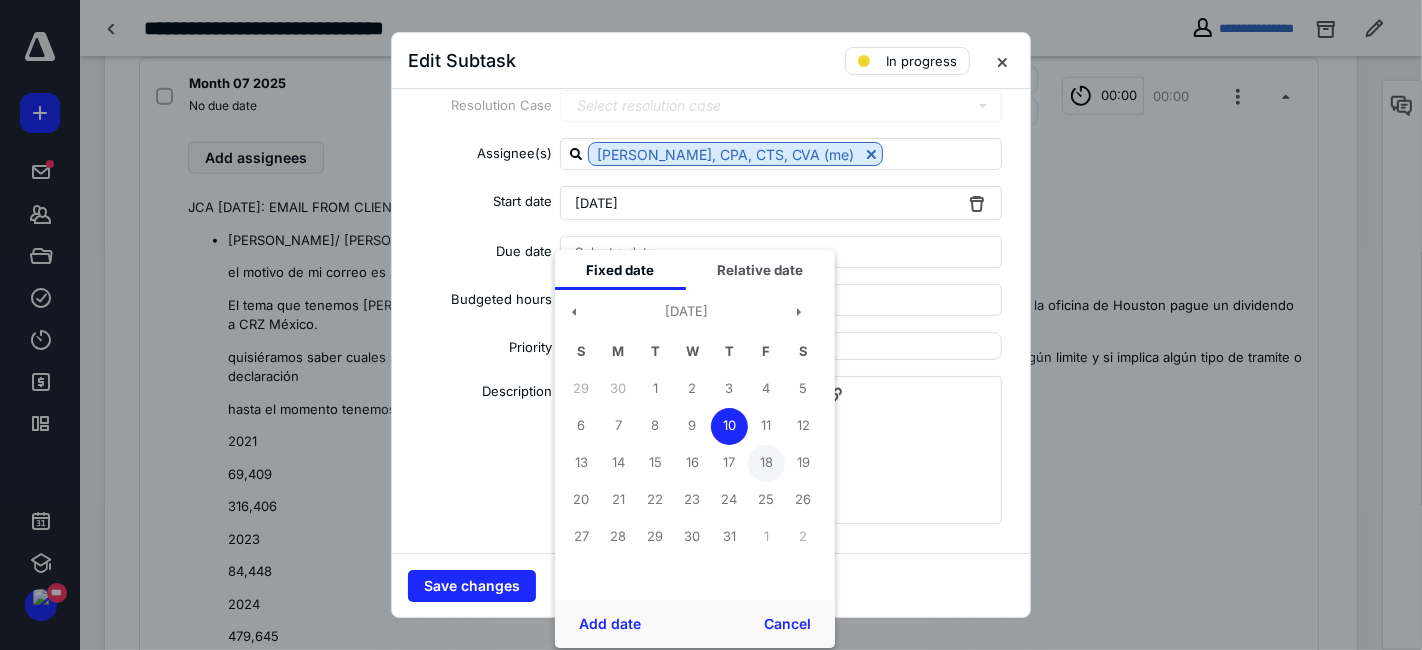 click on "18" at bounding box center (766, 463) 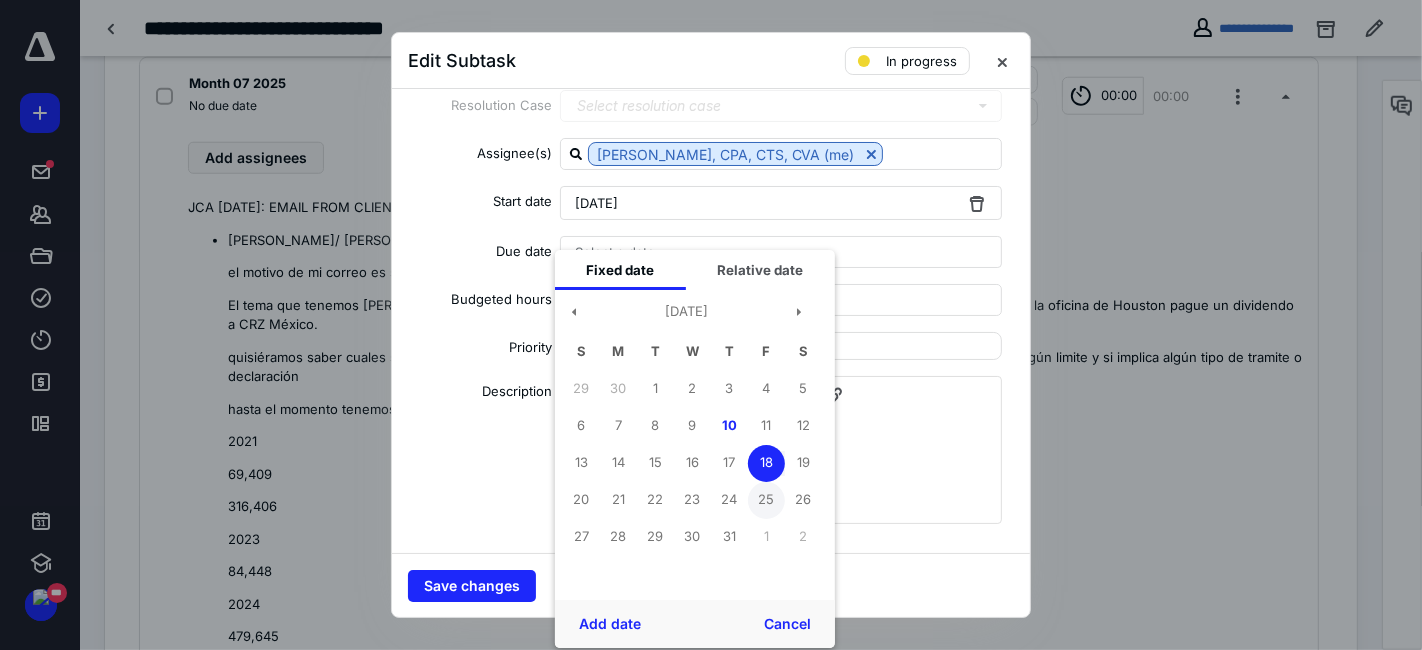 click on "25" at bounding box center [766, 500] 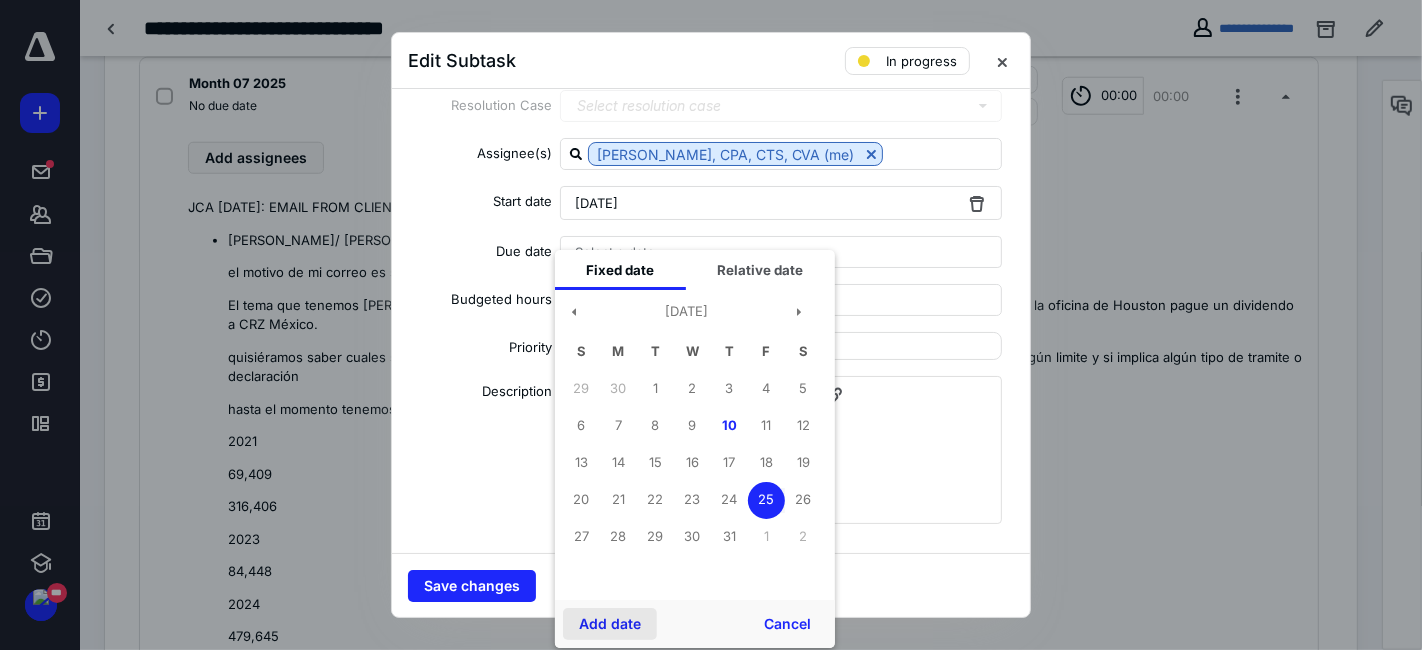 click on "Add date" at bounding box center (610, 624) 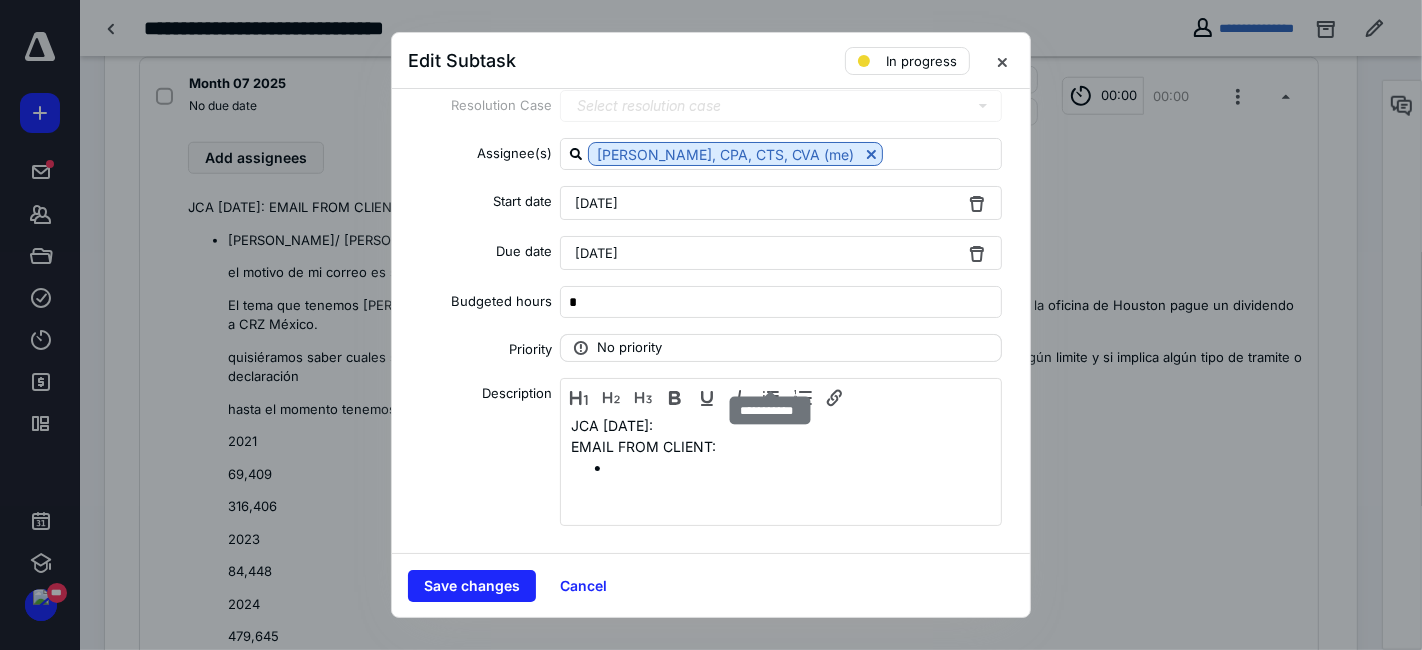 click on "No priority" at bounding box center [629, 348] 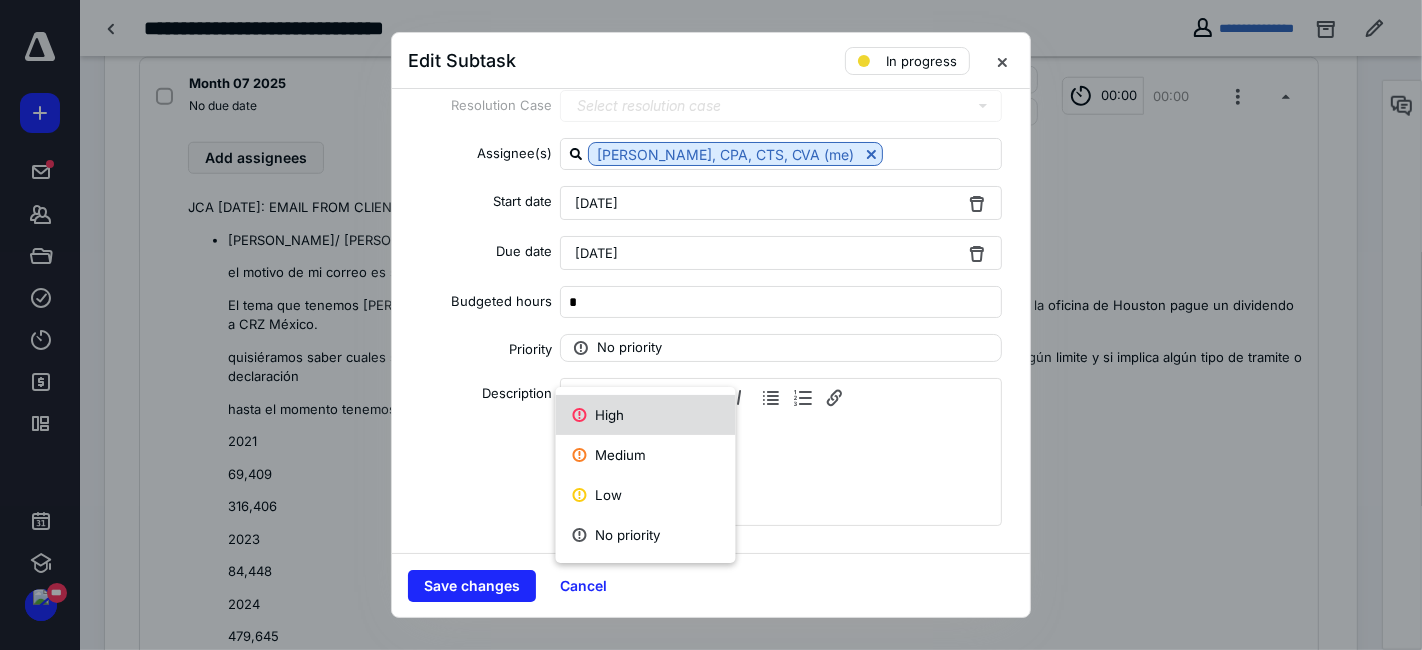 click on "High" at bounding box center [646, 415] 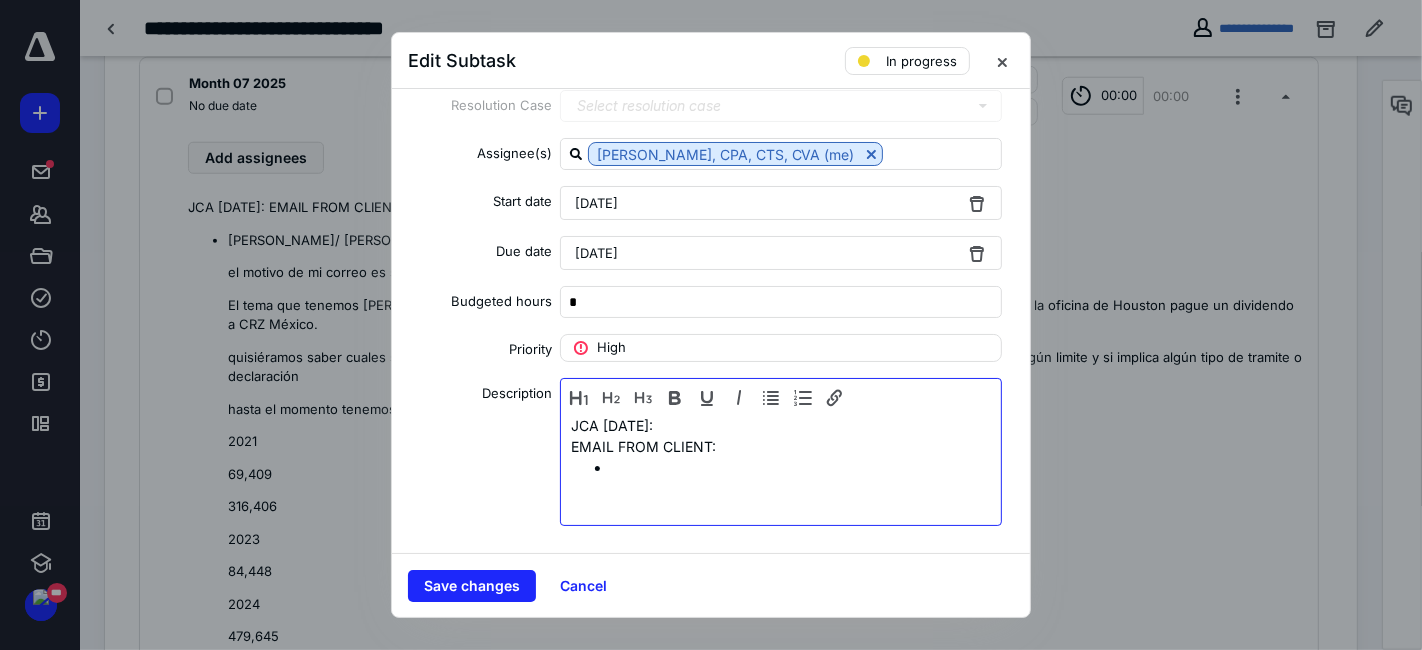 click at bounding box center [795, 467] 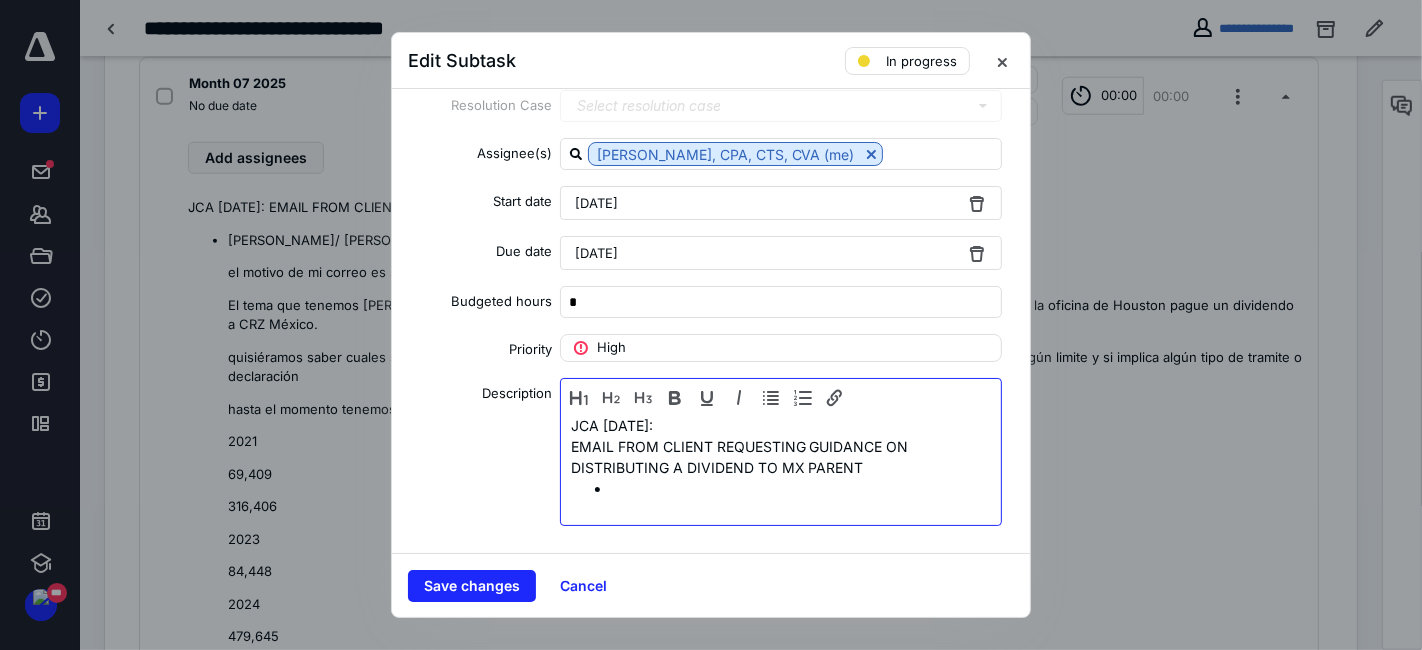 click at bounding box center [795, 488] 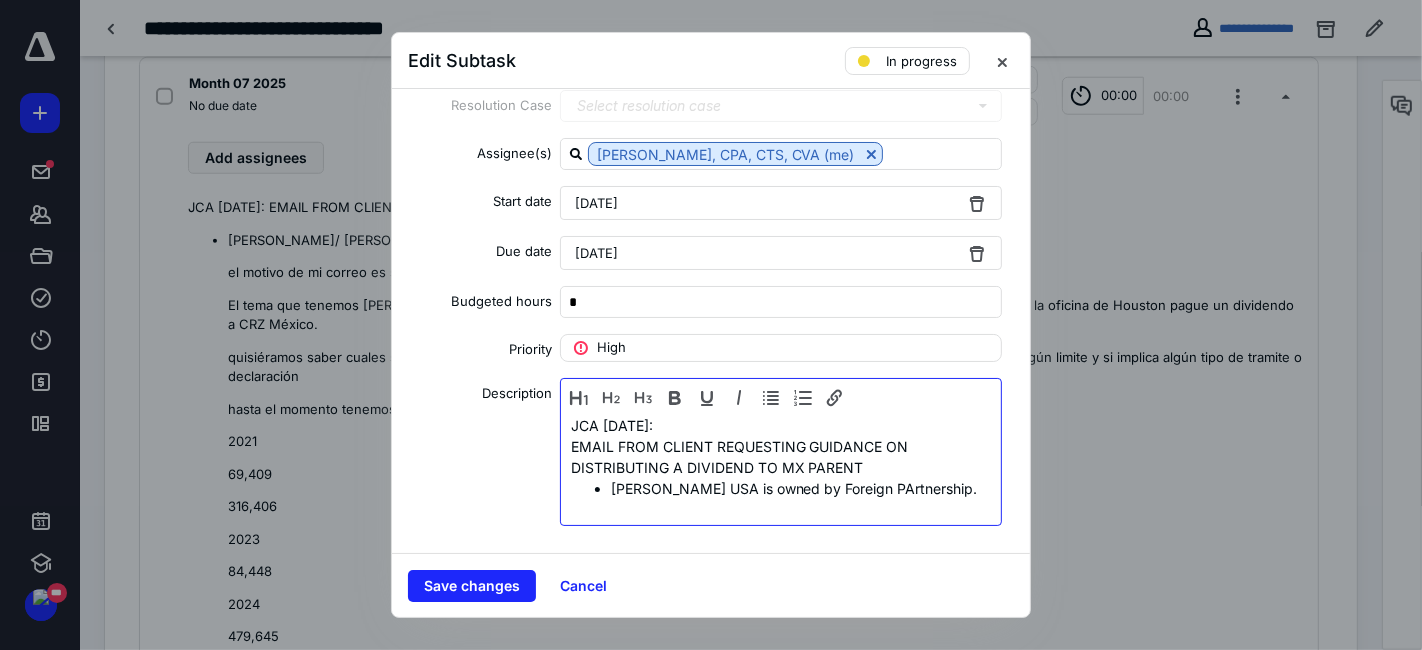 click on "EMAIL FROM CLIENT REQUESTING GUIDANCE ON DISTRIBUTING A DIVIDEND TO MX PARENT [PERSON_NAME] USA is owned by Foreign PArtnership." at bounding box center [775, 467] 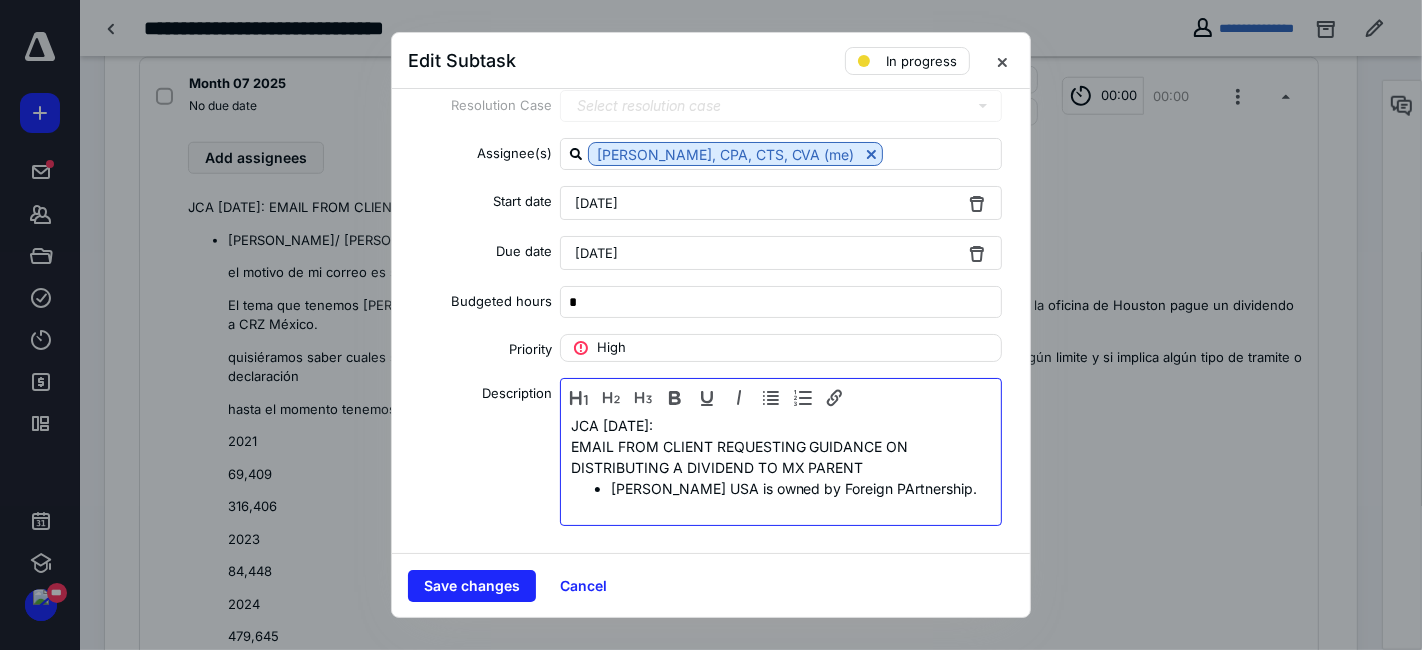 click on "[PERSON_NAME] USA is owned by Foreign PArtnership." at bounding box center (795, 488) 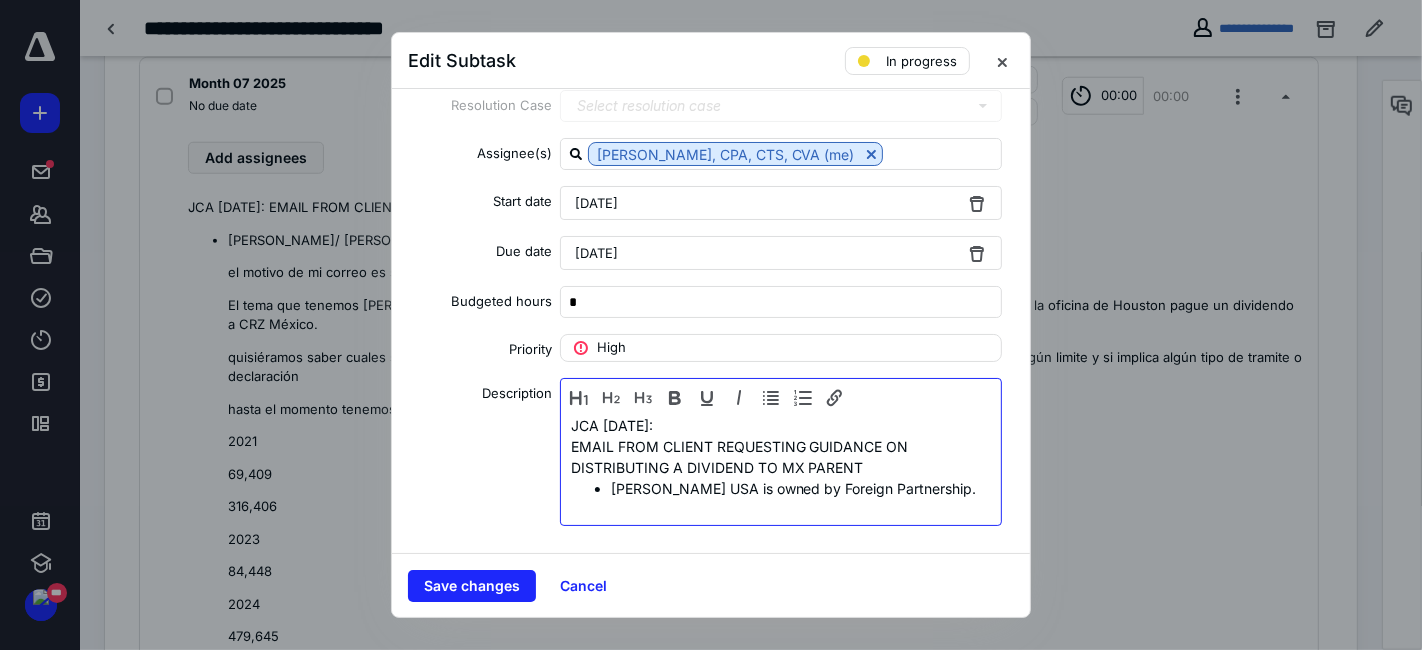 click on "[PERSON_NAME] USA is owned by Foreign Partnership." at bounding box center (795, 488) 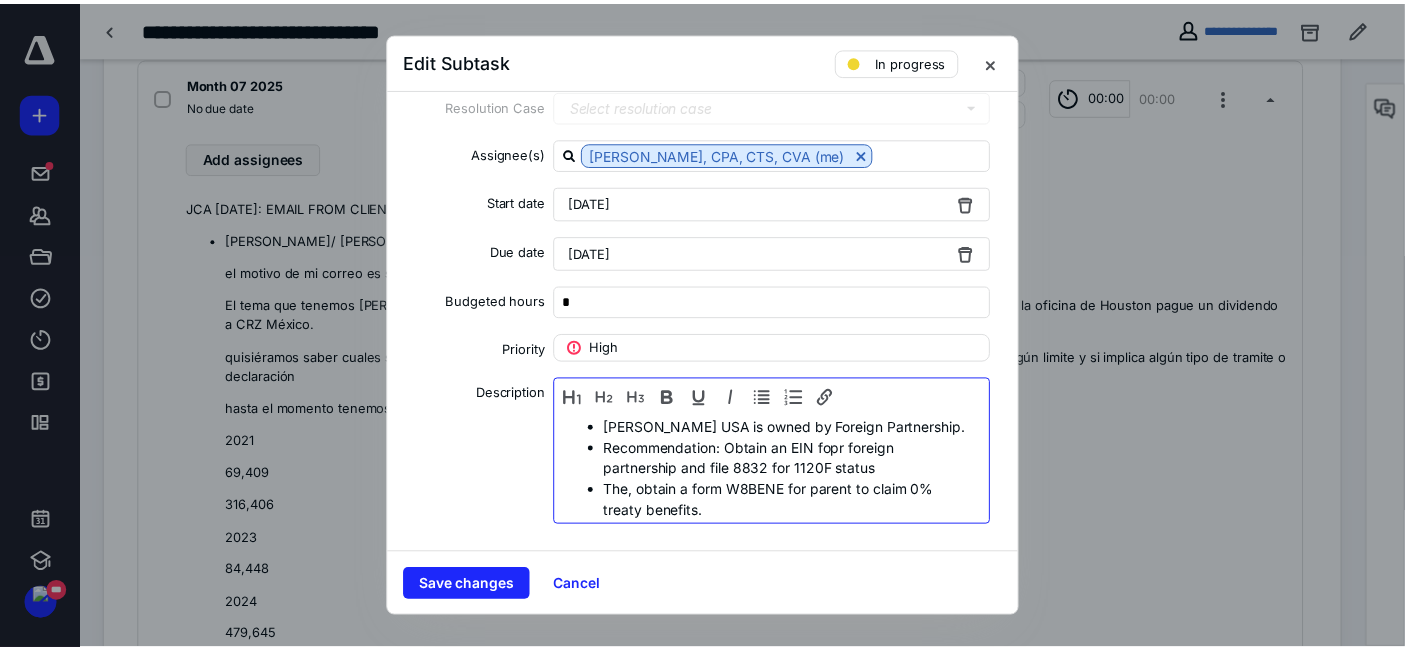 scroll, scrollTop: 82, scrollLeft: 0, axis: vertical 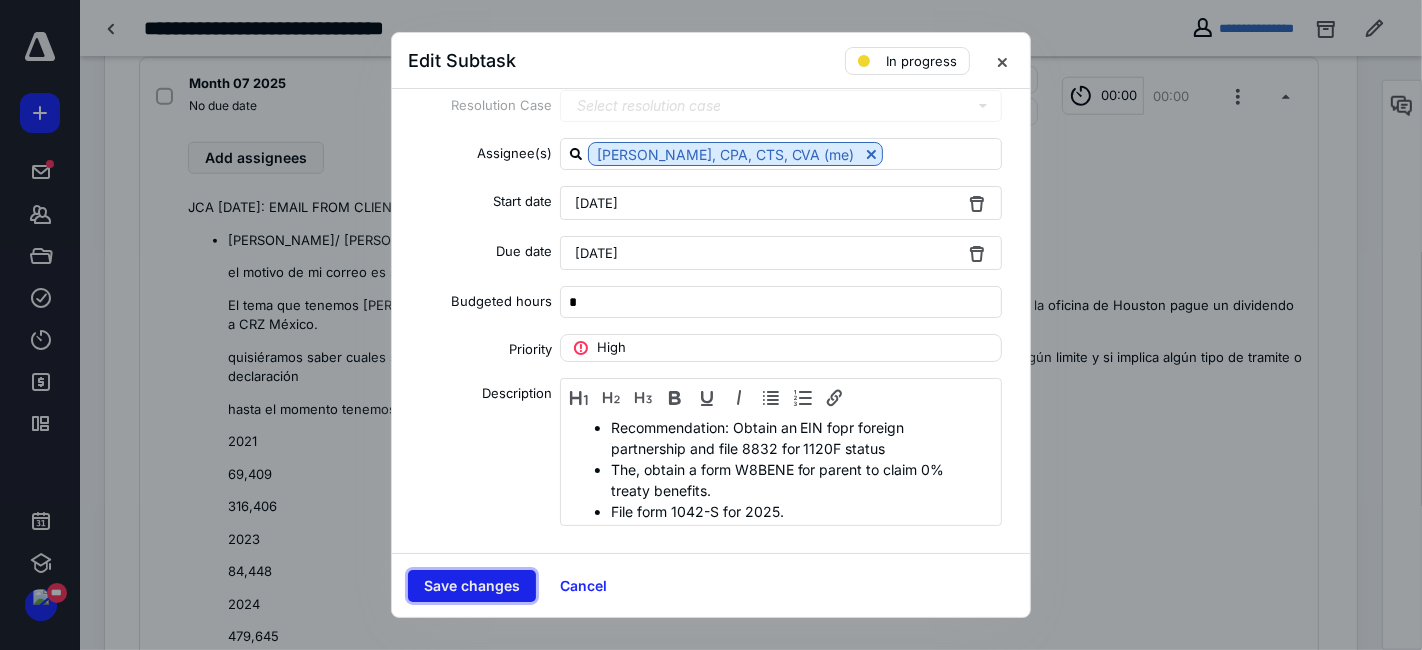 click on "Save changes" at bounding box center [472, 586] 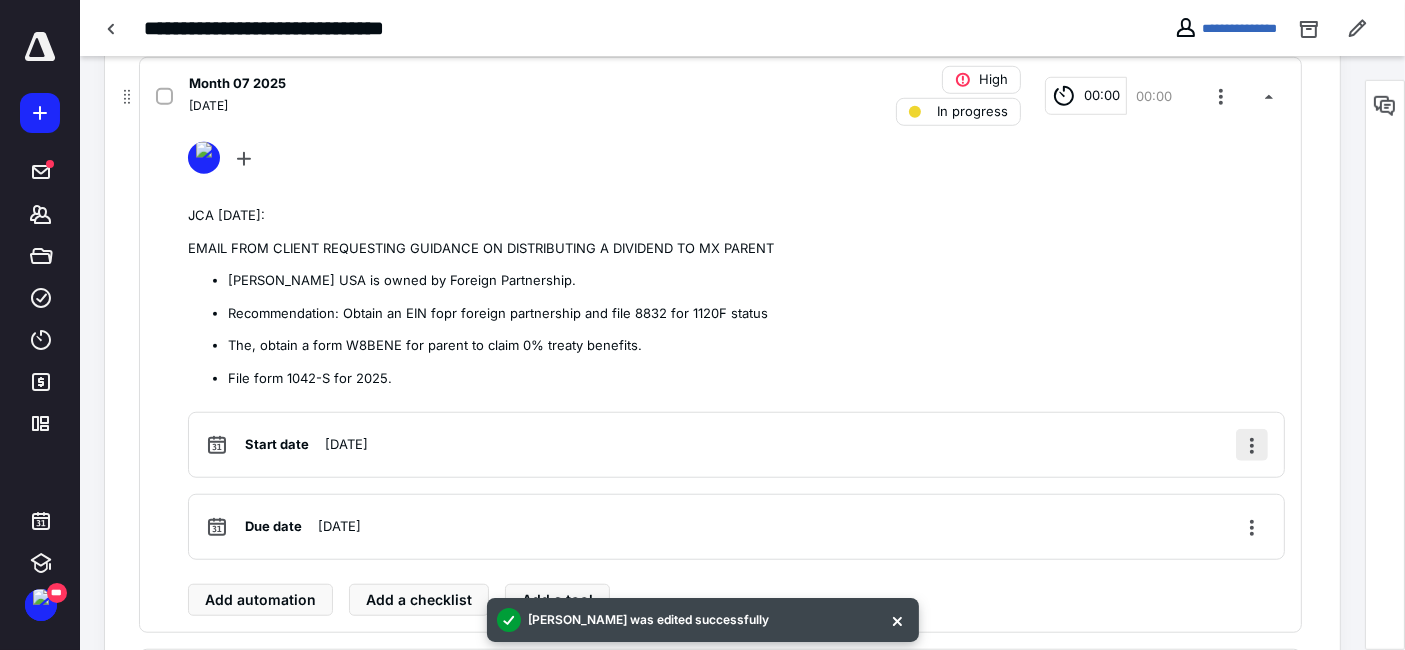 drag, startPoint x: 1372, startPoint y: 107, endPoint x: 1222, endPoint y: 444, distance: 368.8753 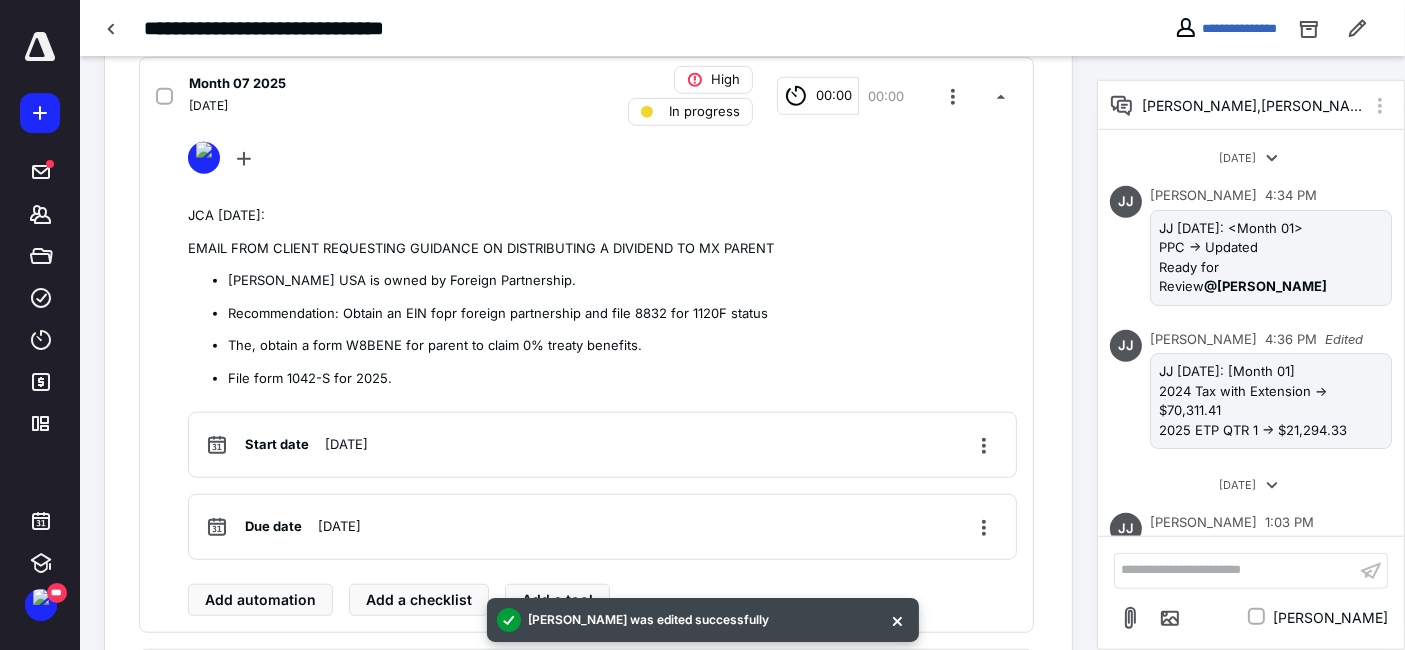 scroll, scrollTop: 940, scrollLeft: 0, axis: vertical 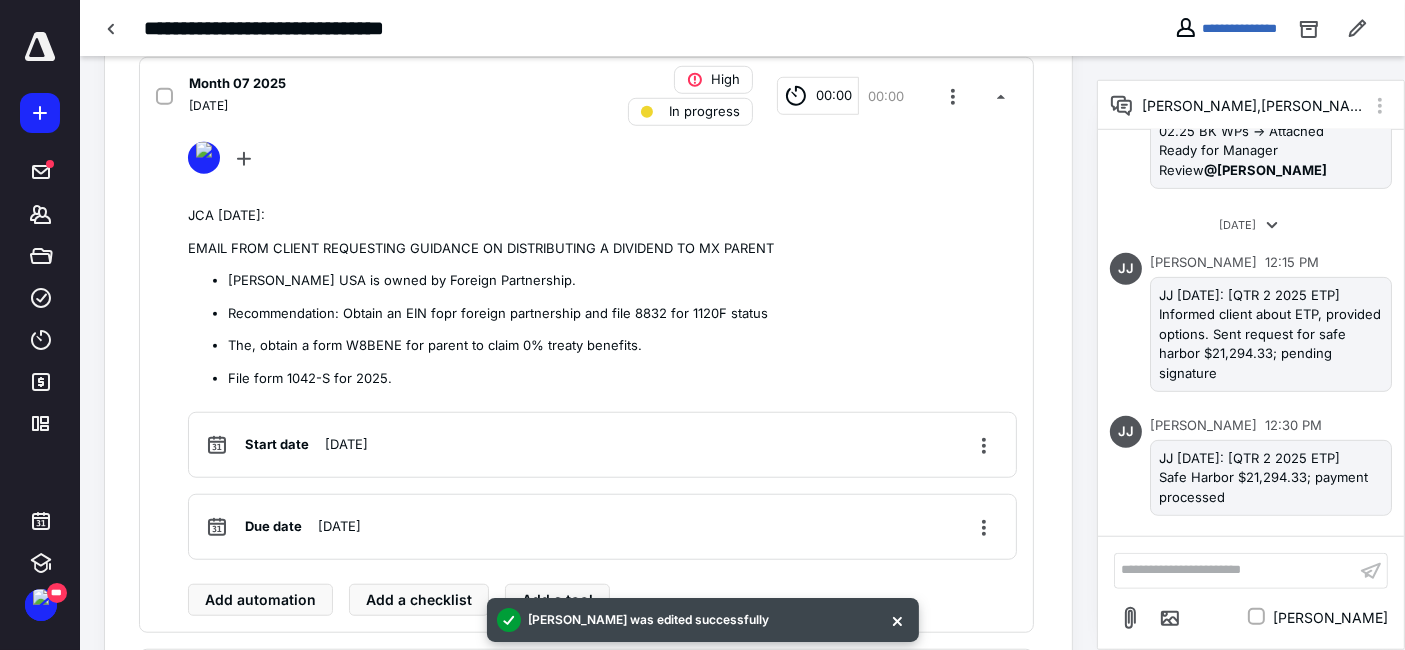 click on "**********" at bounding box center (1235, 570) 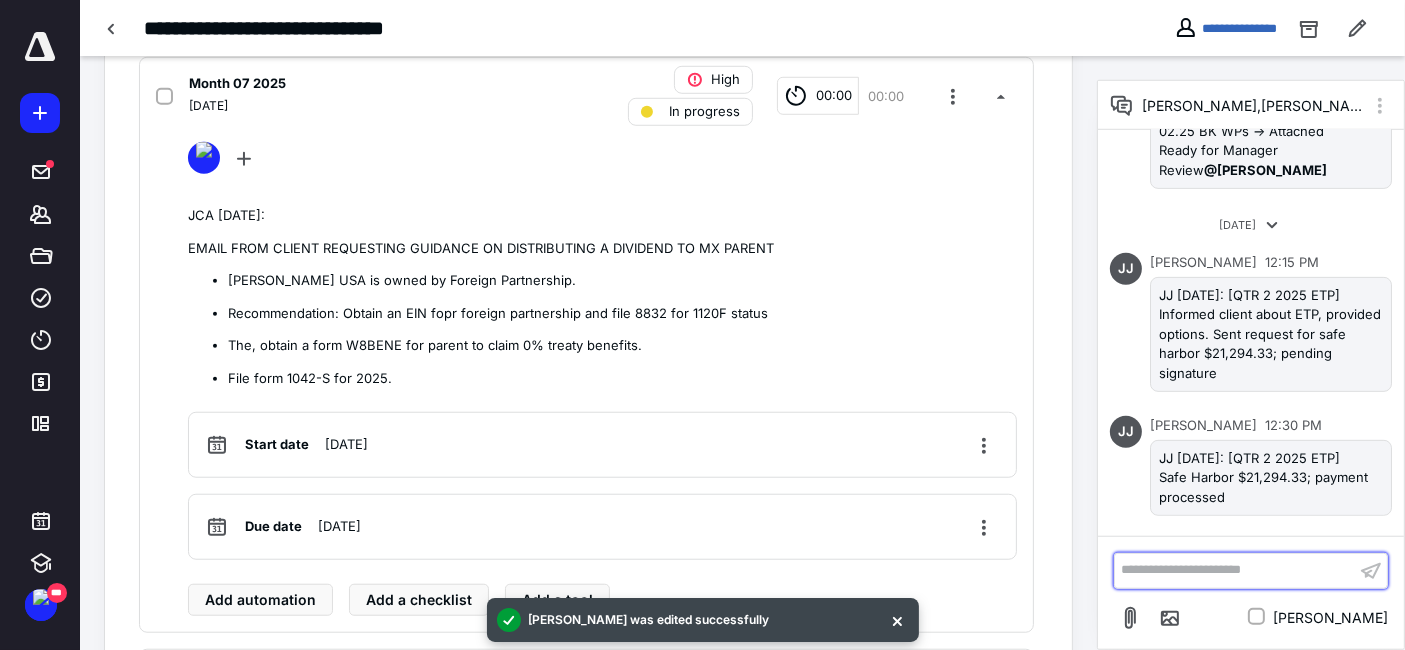 click on "**********" at bounding box center (1235, 570) 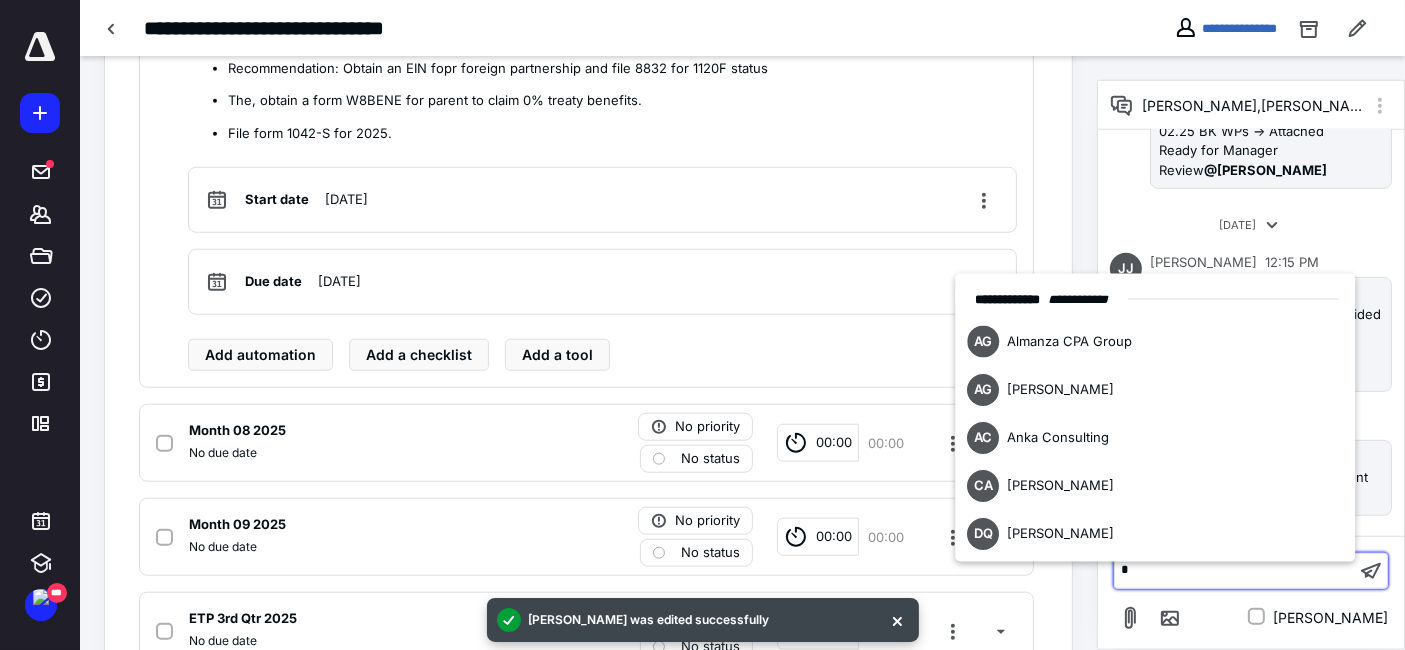 type 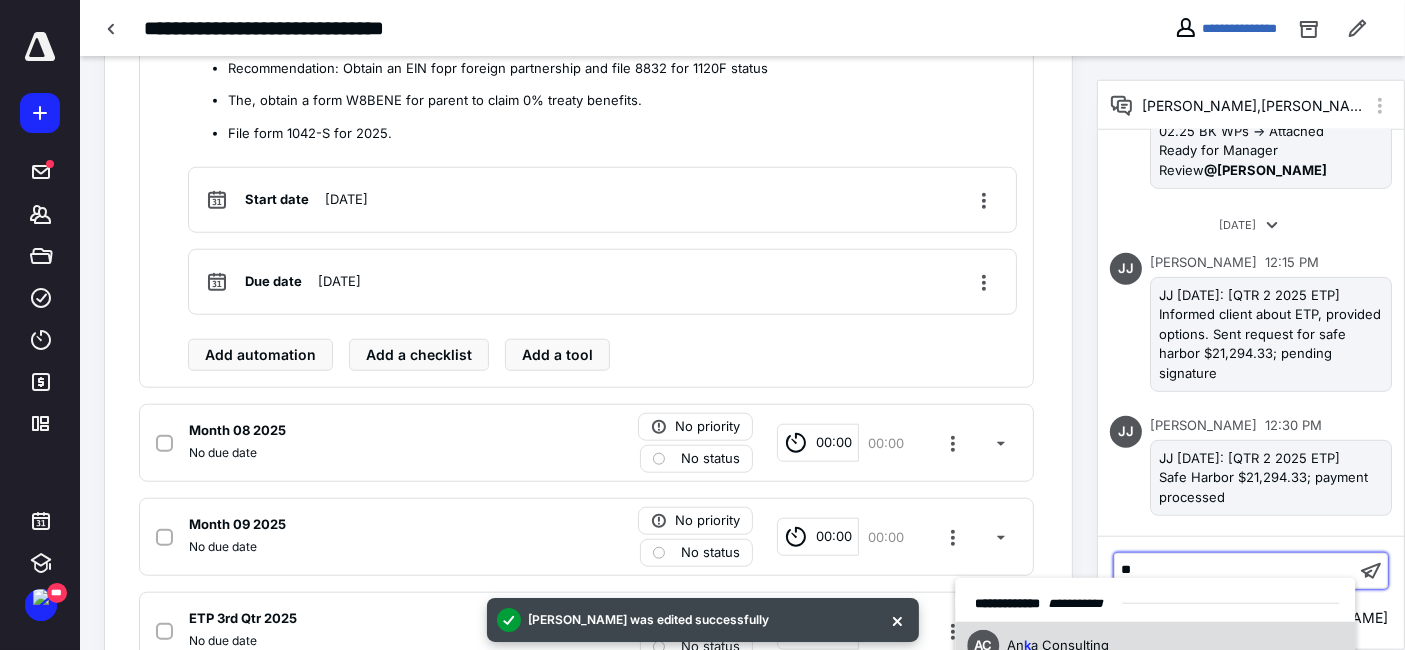 scroll, scrollTop: 2045, scrollLeft: 0, axis: vertical 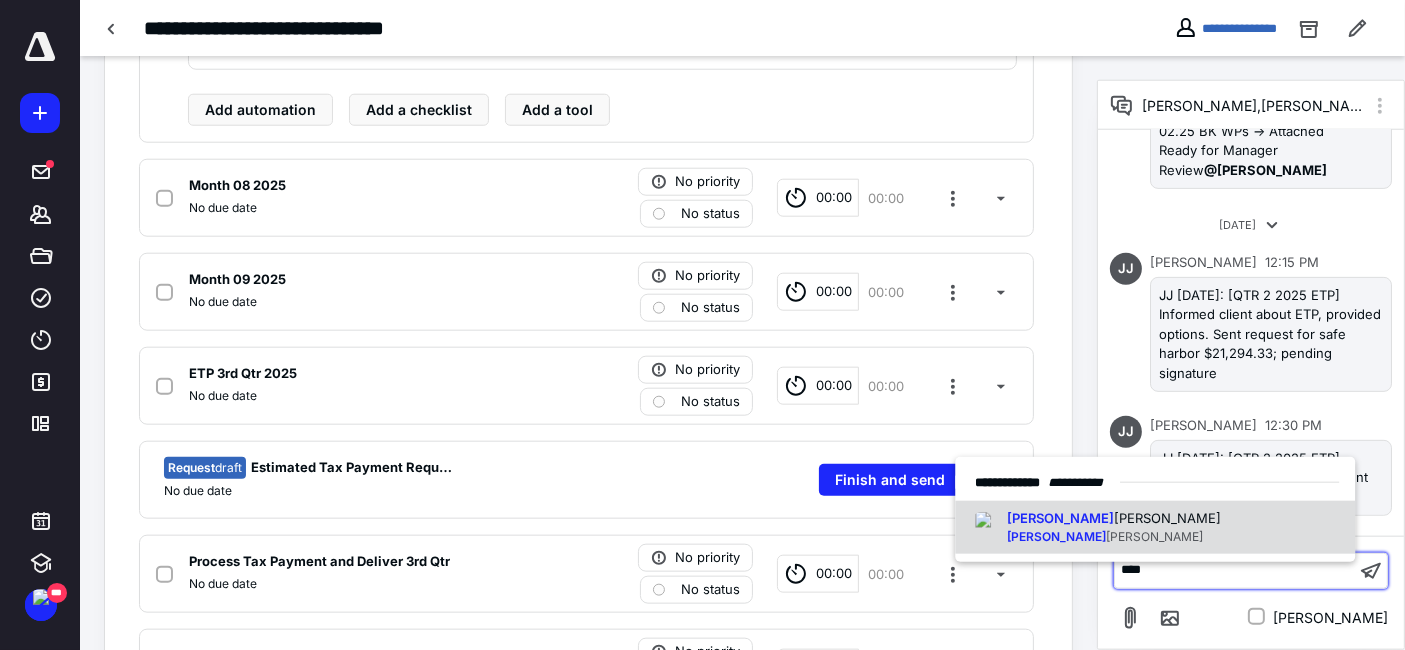 click on "[PERSON_NAME] [PERSON_NAME]" at bounding box center [1156, 528] 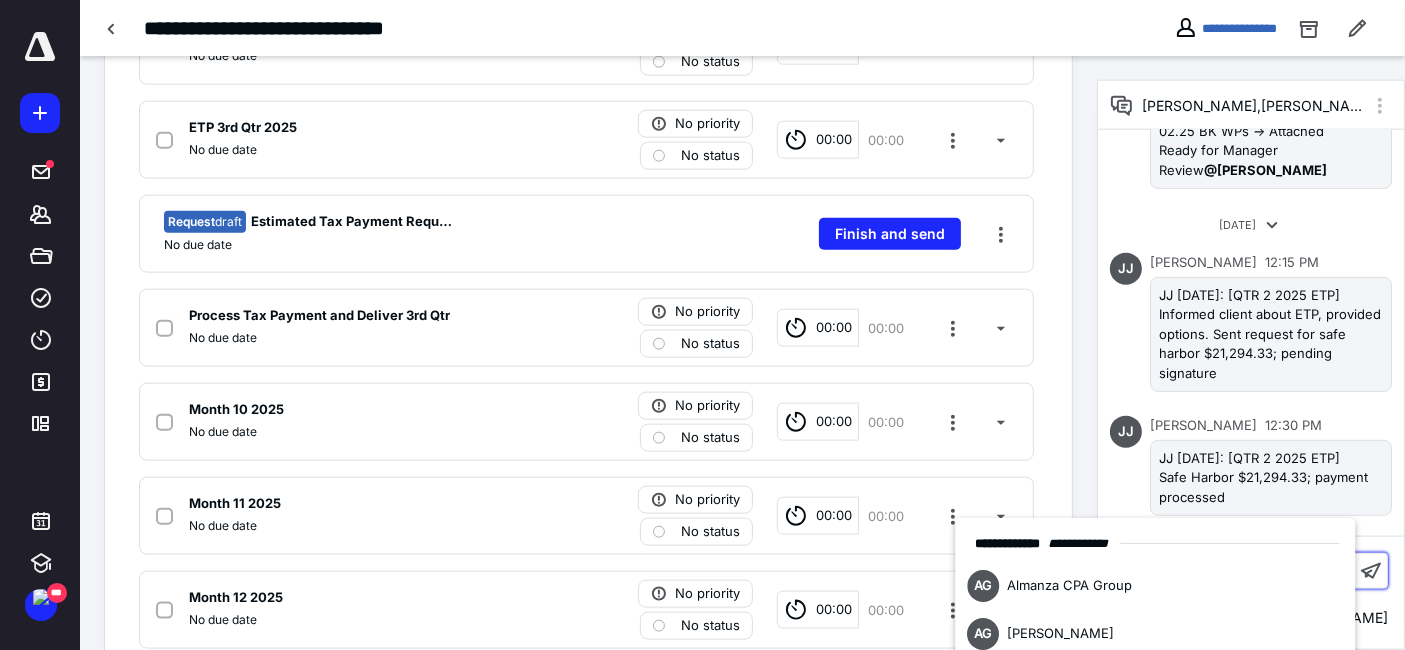 scroll, scrollTop: 2536, scrollLeft: 0, axis: vertical 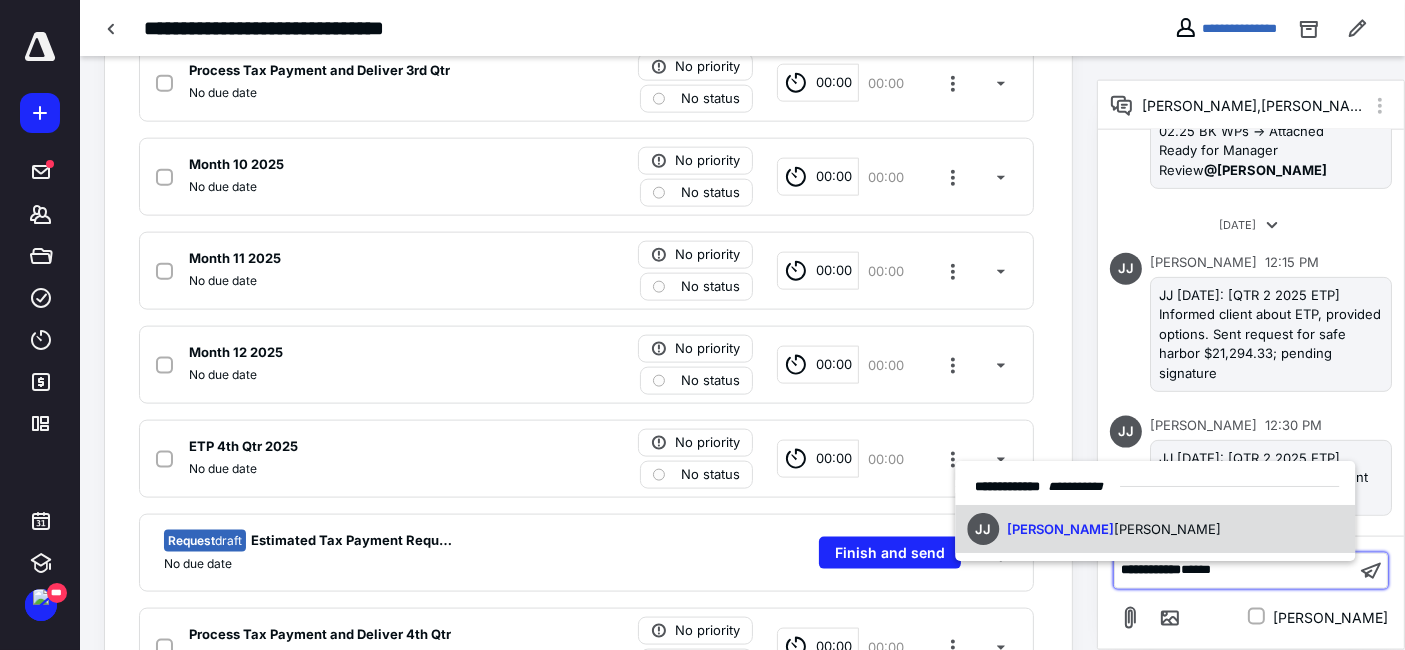 click on "[PERSON_NAME] [PERSON_NAME]" at bounding box center (1156, 530) 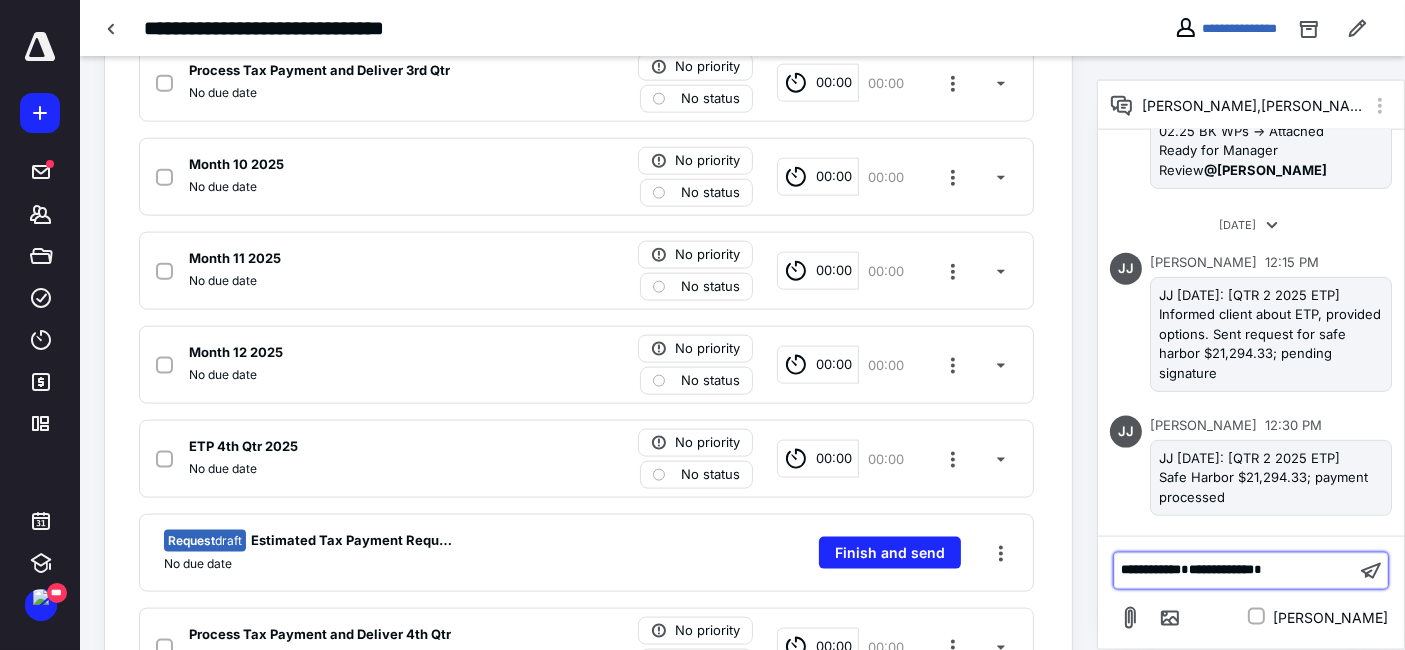 scroll, scrollTop: 2781, scrollLeft: 0, axis: vertical 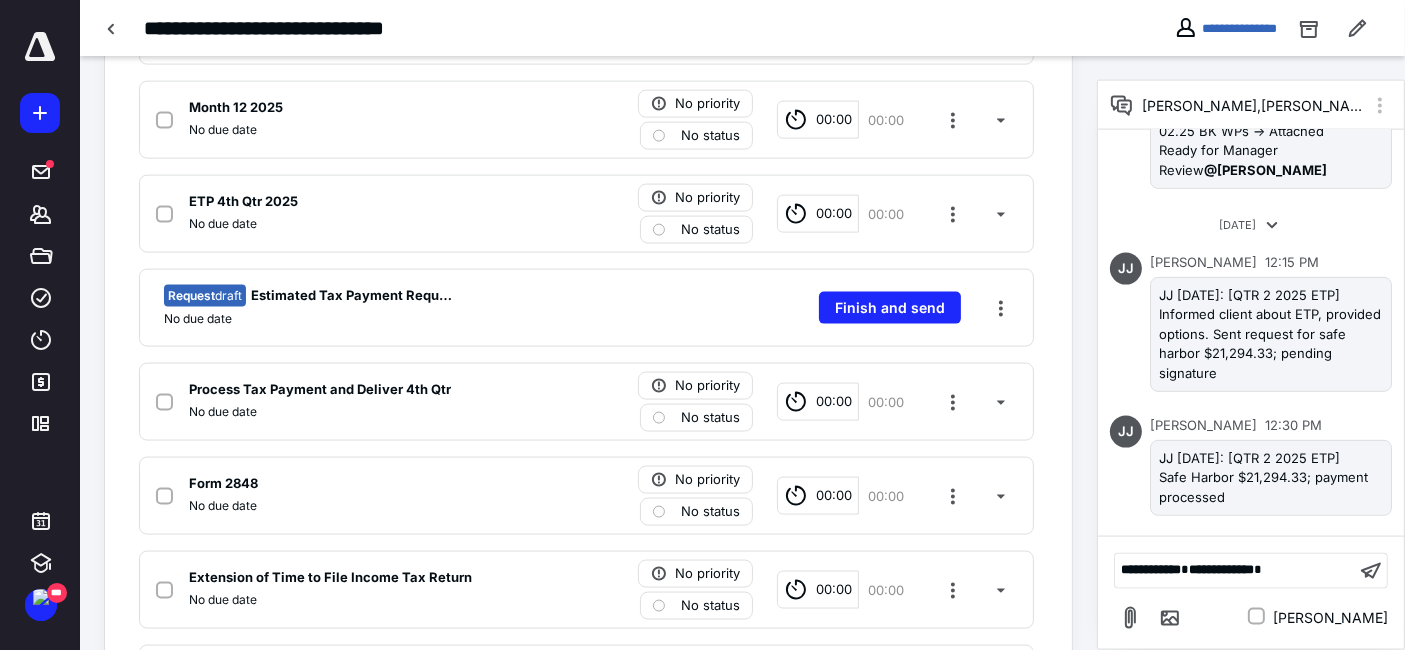 click 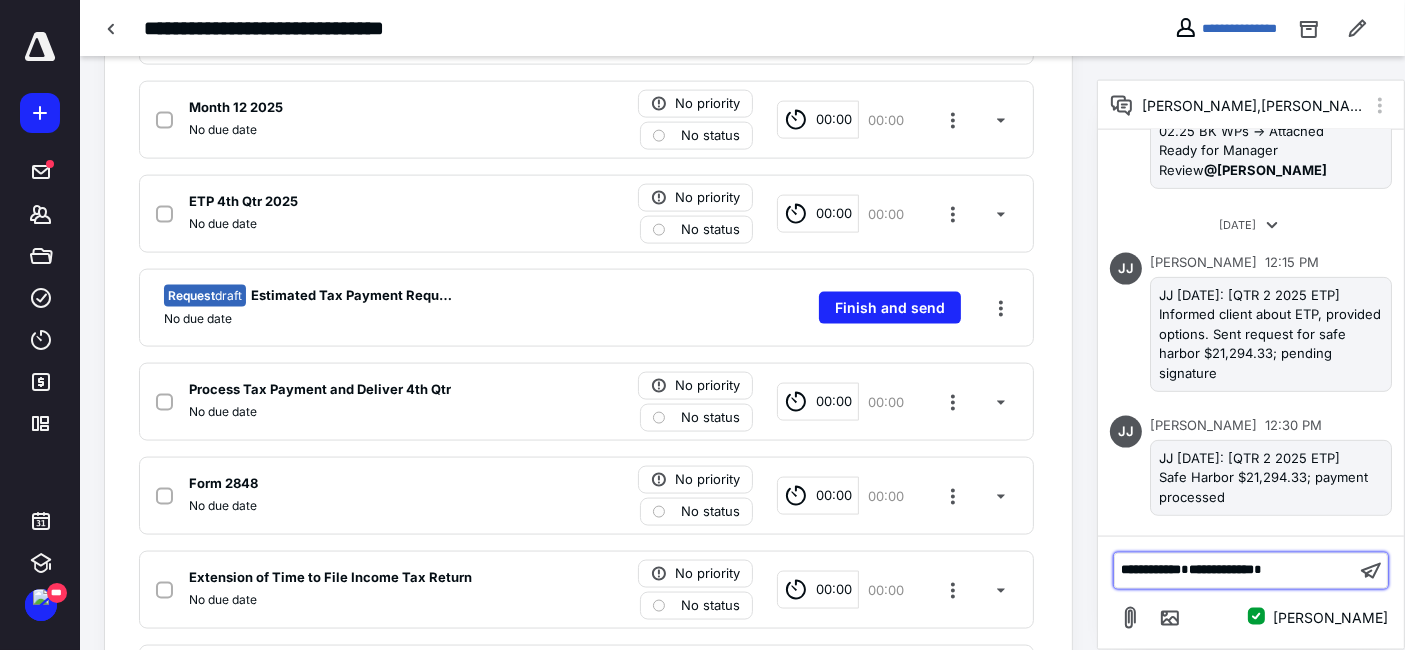 click on "**********" at bounding box center (1235, 570) 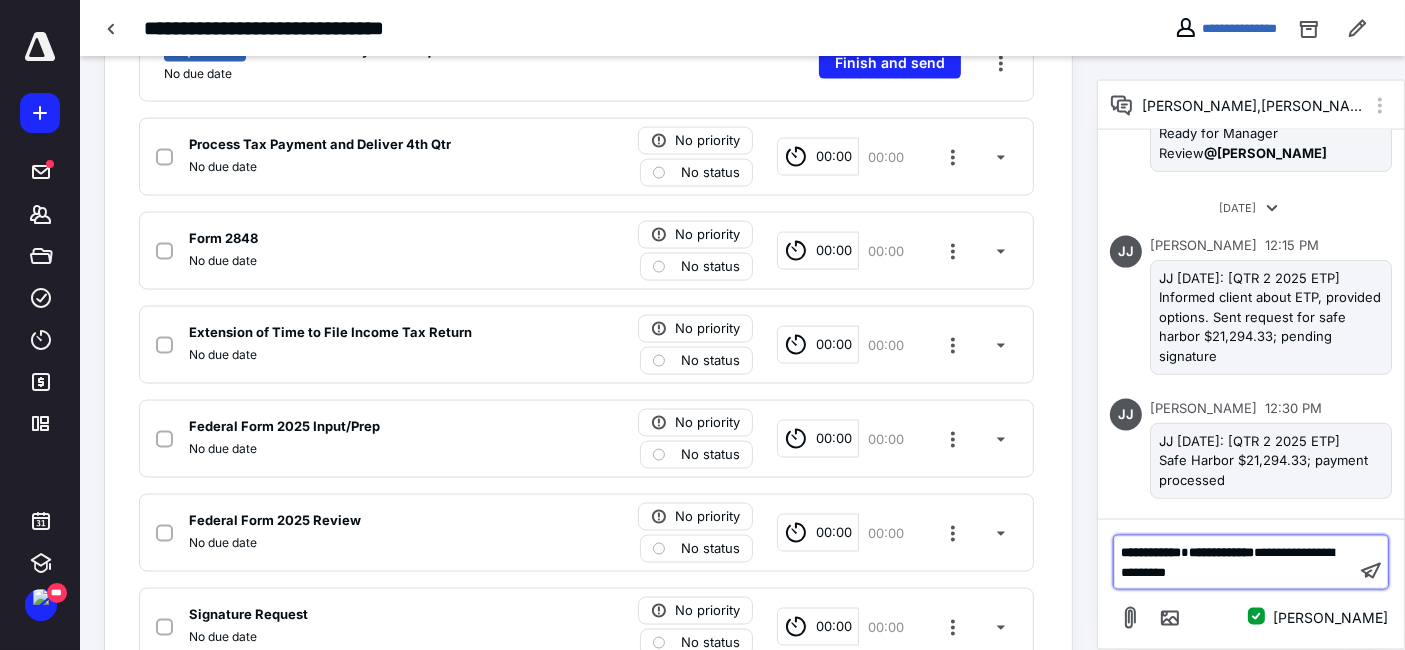 scroll, scrollTop: 3377, scrollLeft: 0, axis: vertical 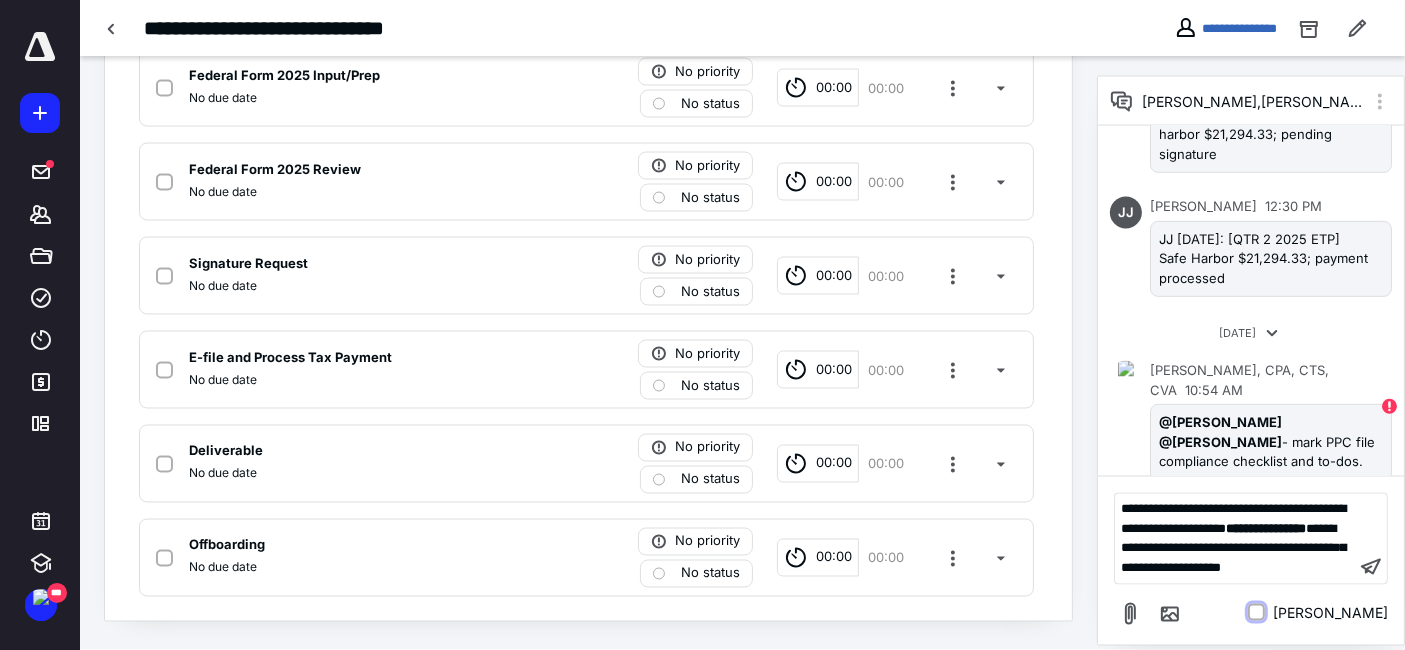 click on "[PERSON_NAME]" at bounding box center (1256, 613) 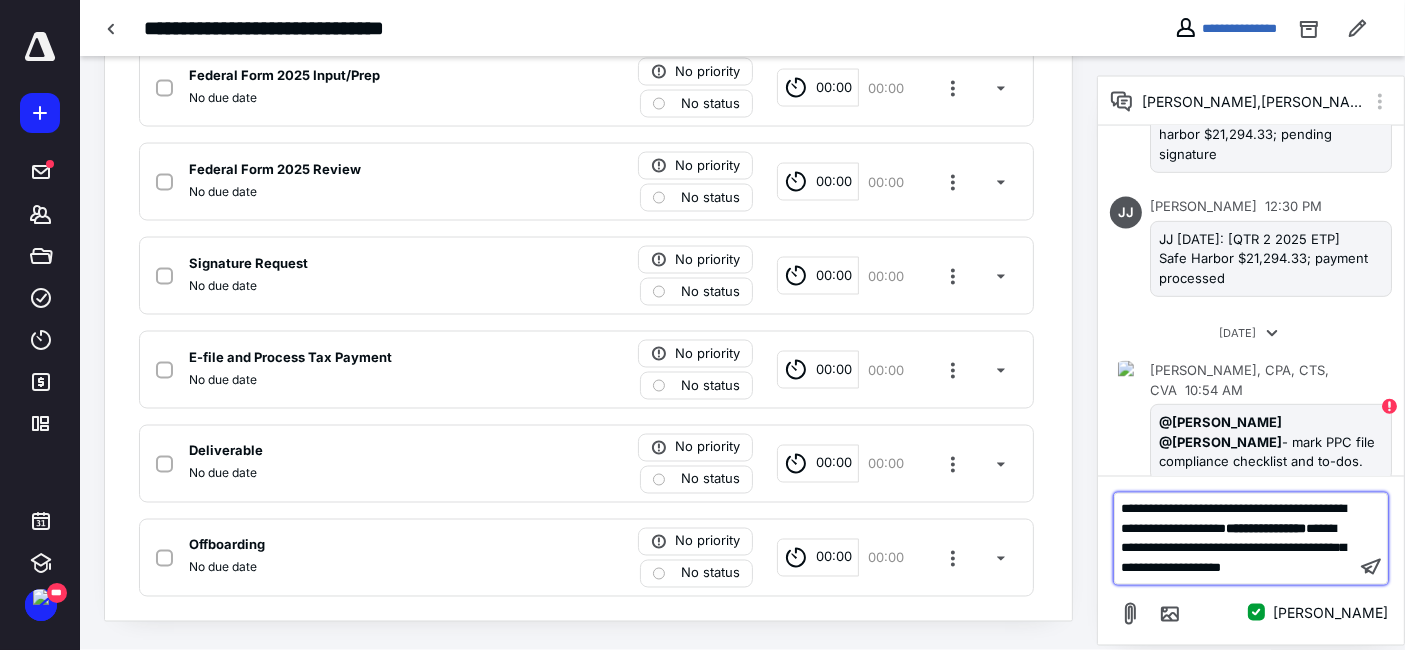 click on "**********" at bounding box center (1235, 539) 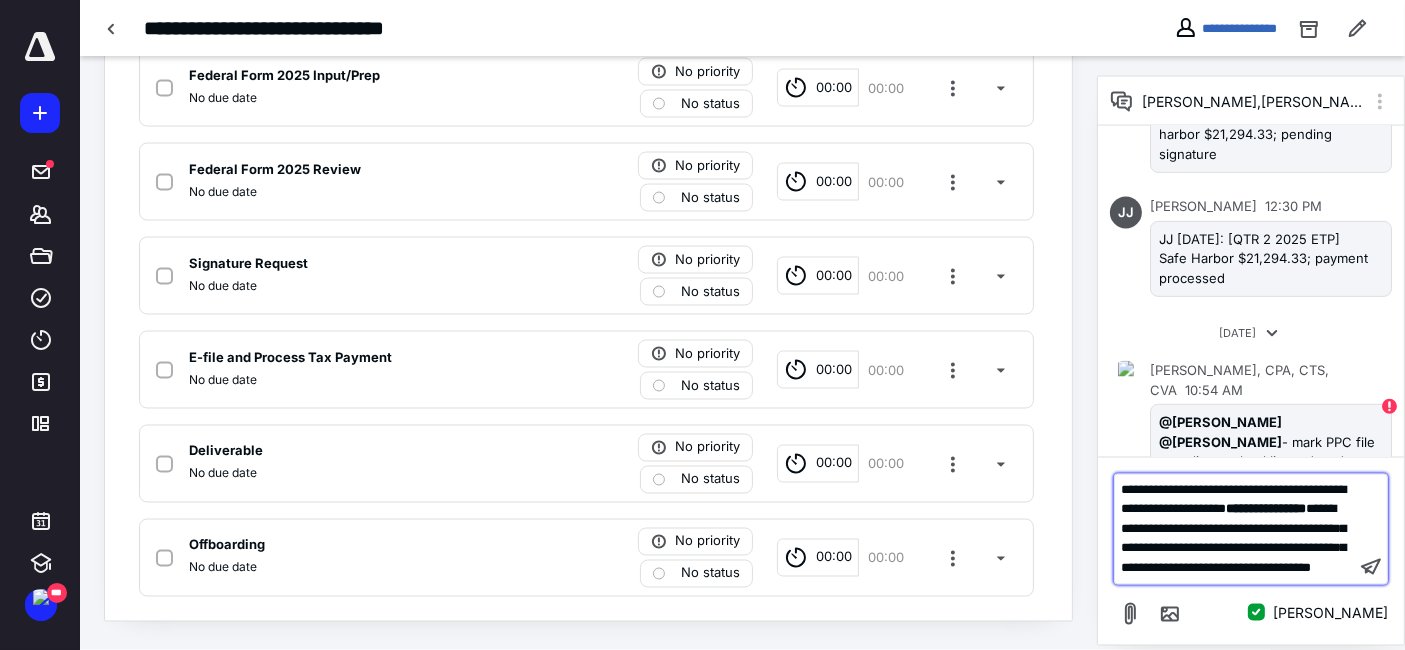 checkbox on "false" 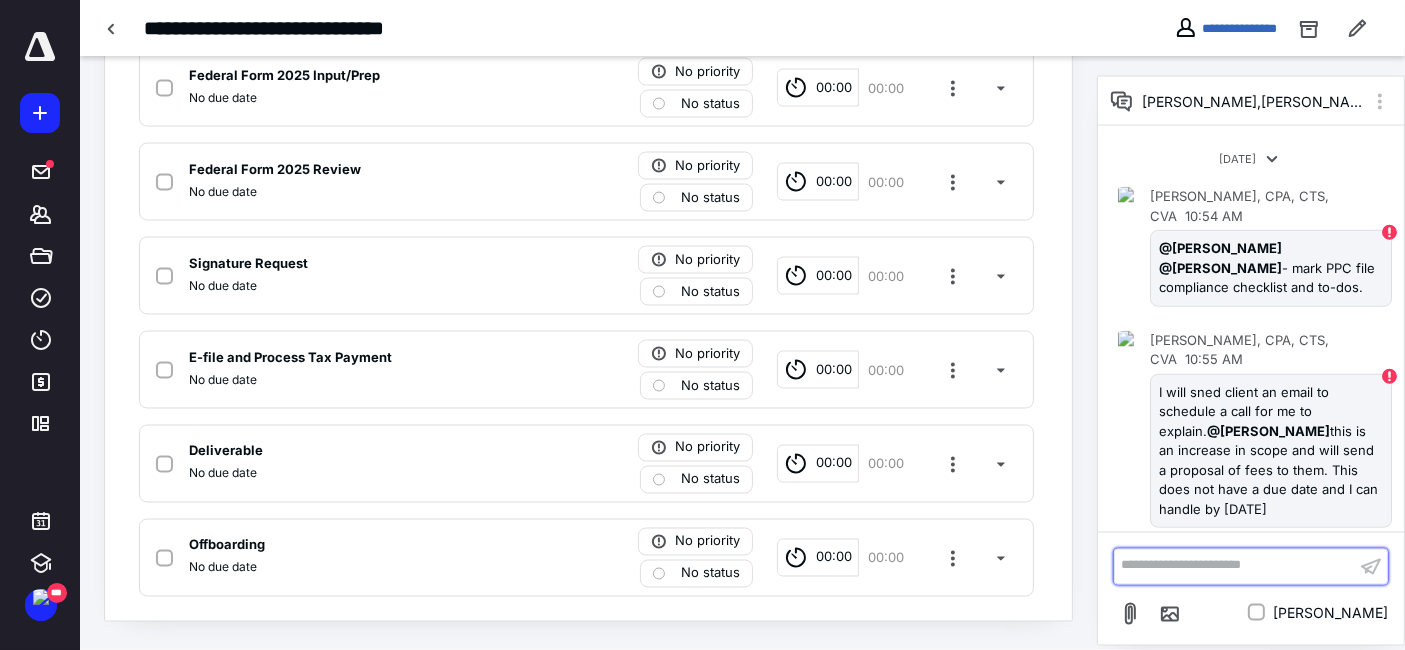 scroll, scrollTop: 1344, scrollLeft: 0, axis: vertical 